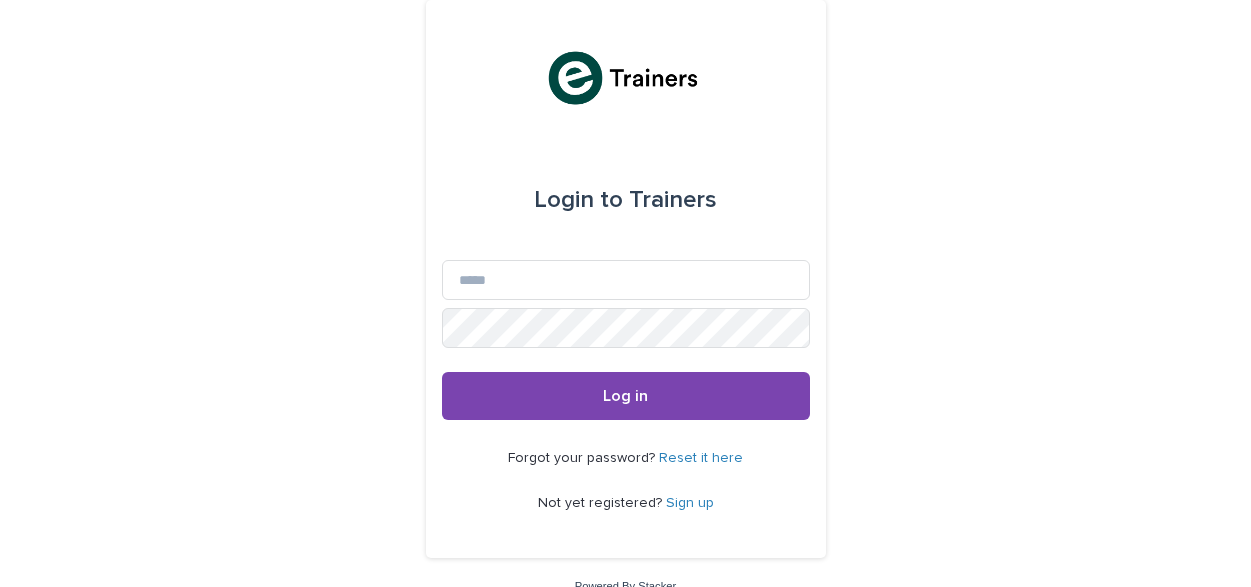 scroll, scrollTop: 0, scrollLeft: 0, axis: both 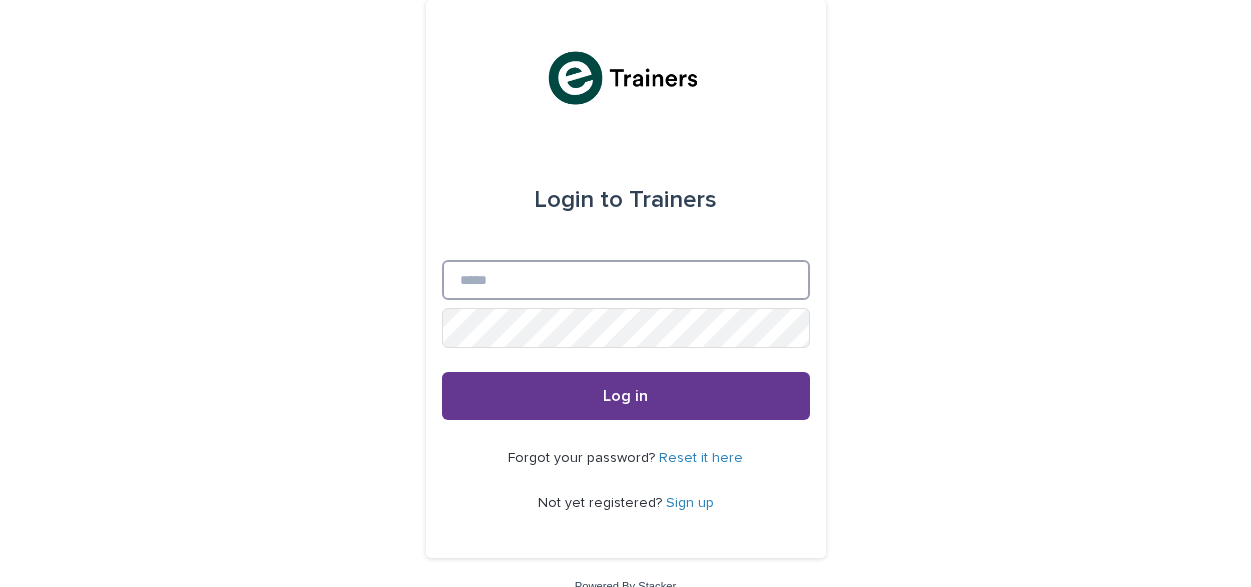 type on "**********" 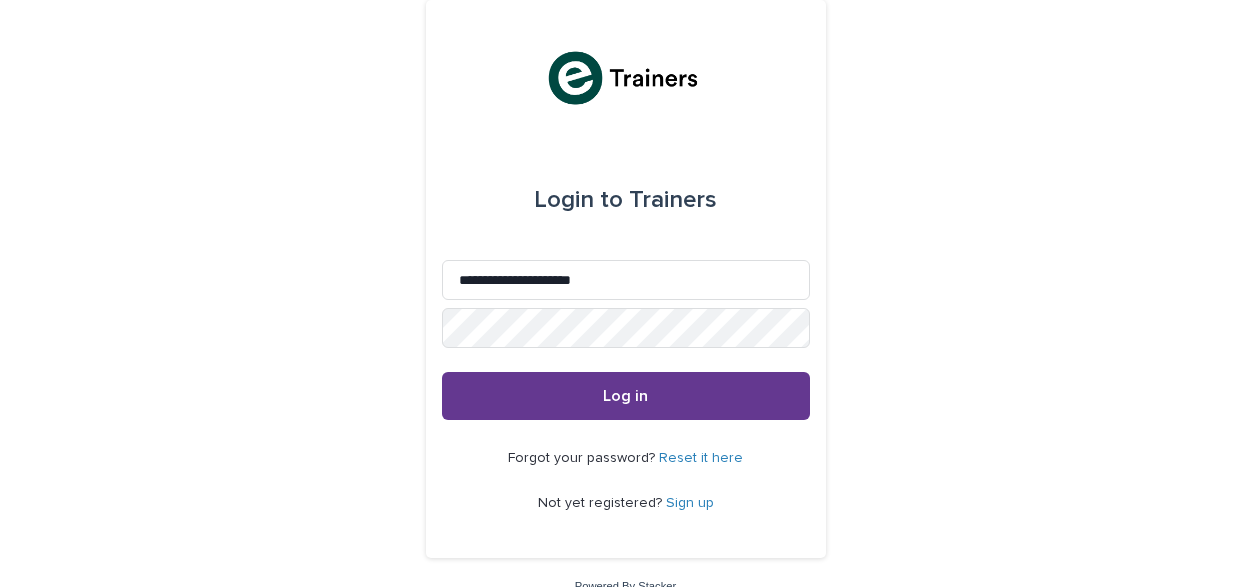 click on "Log in" at bounding box center [626, 396] 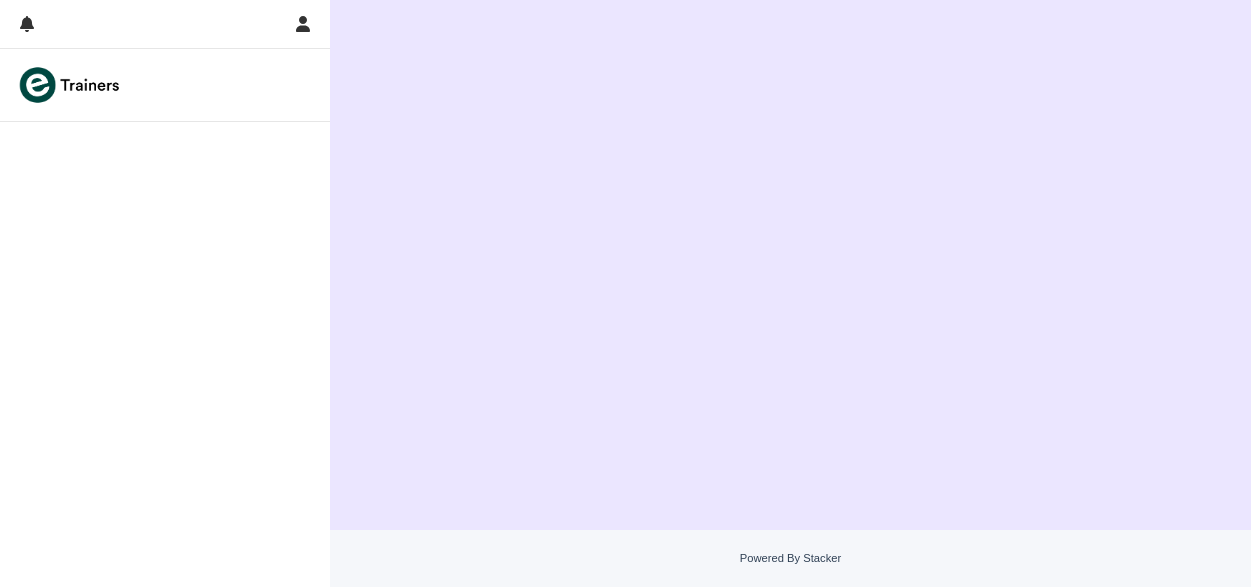 scroll, scrollTop: 0, scrollLeft: 0, axis: both 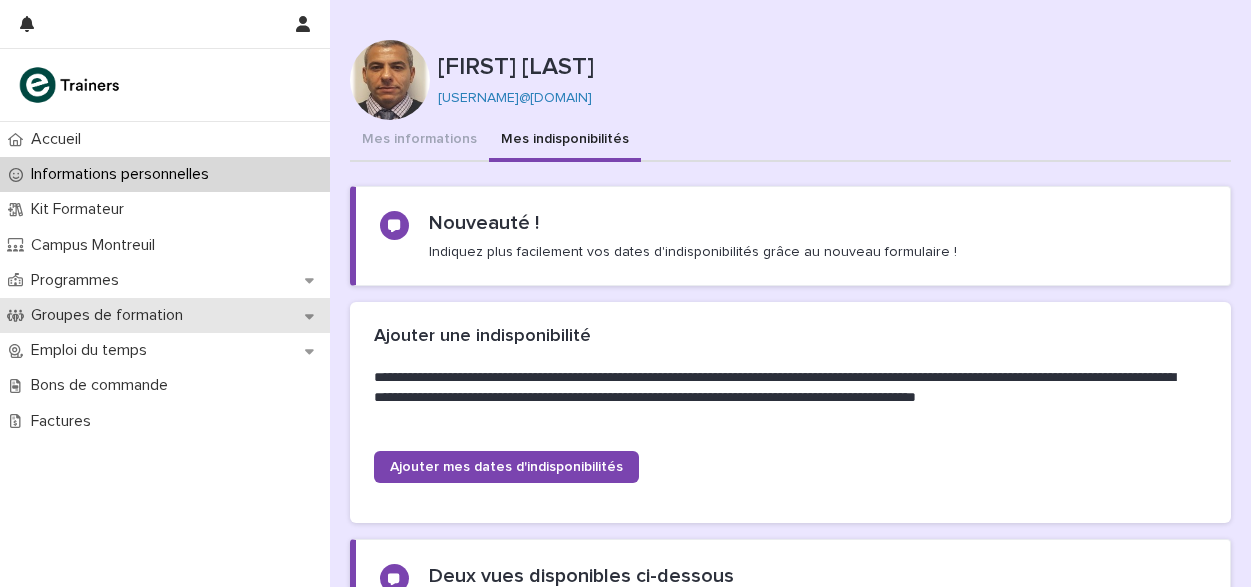 click on "Groupes de formation" at bounding box center (111, 315) 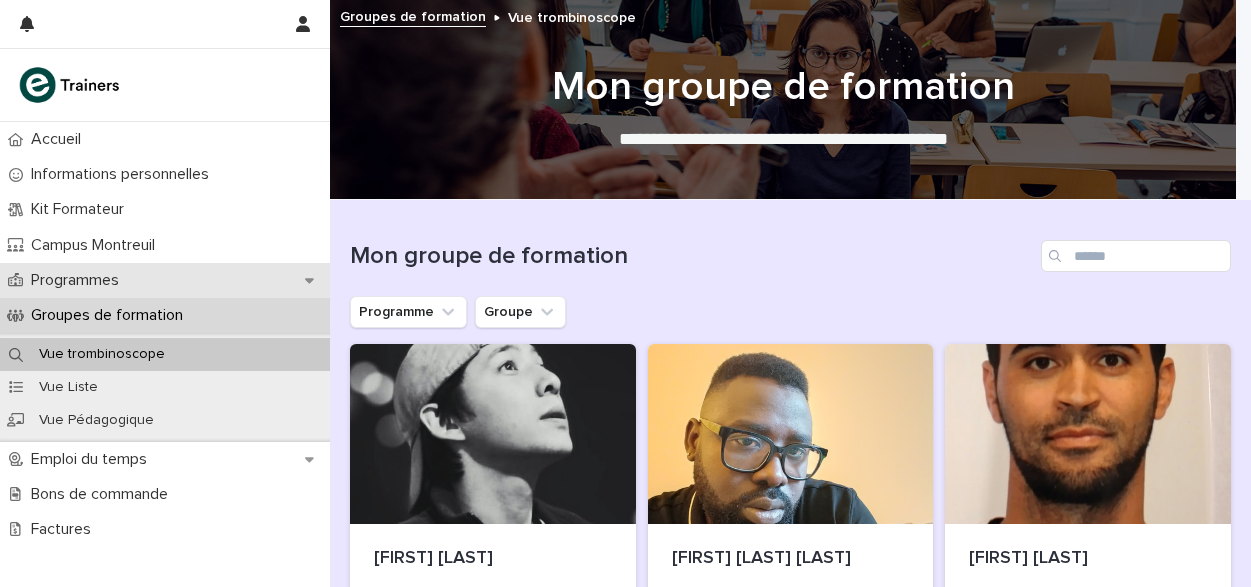 click on "Programmes" at bounding box center (79, 280) 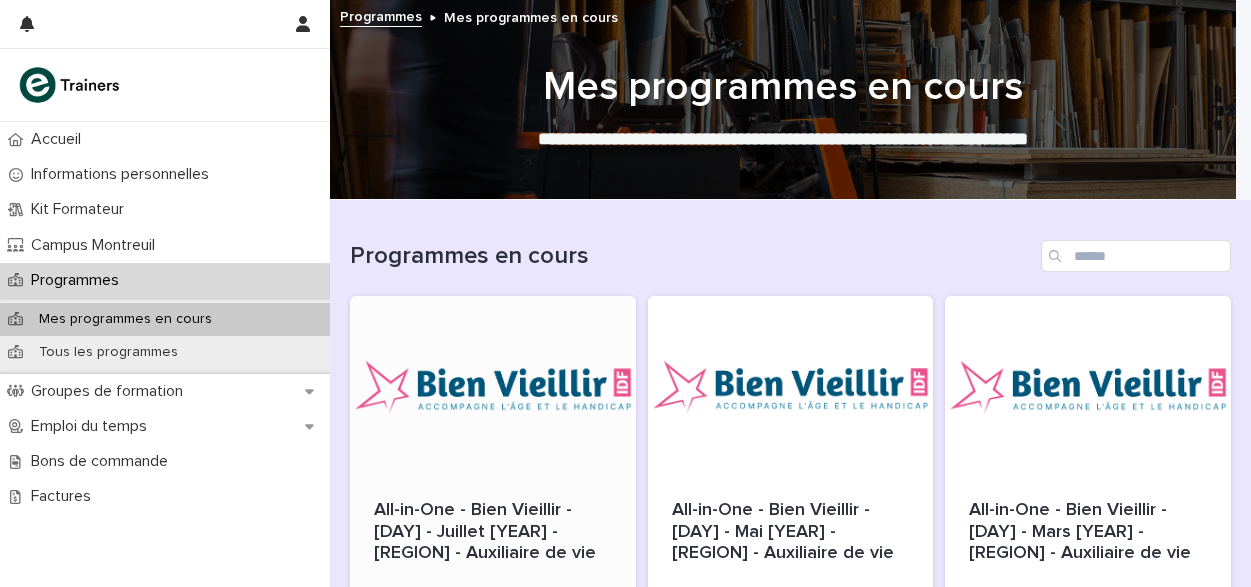 click at bounding box center [493, 386] 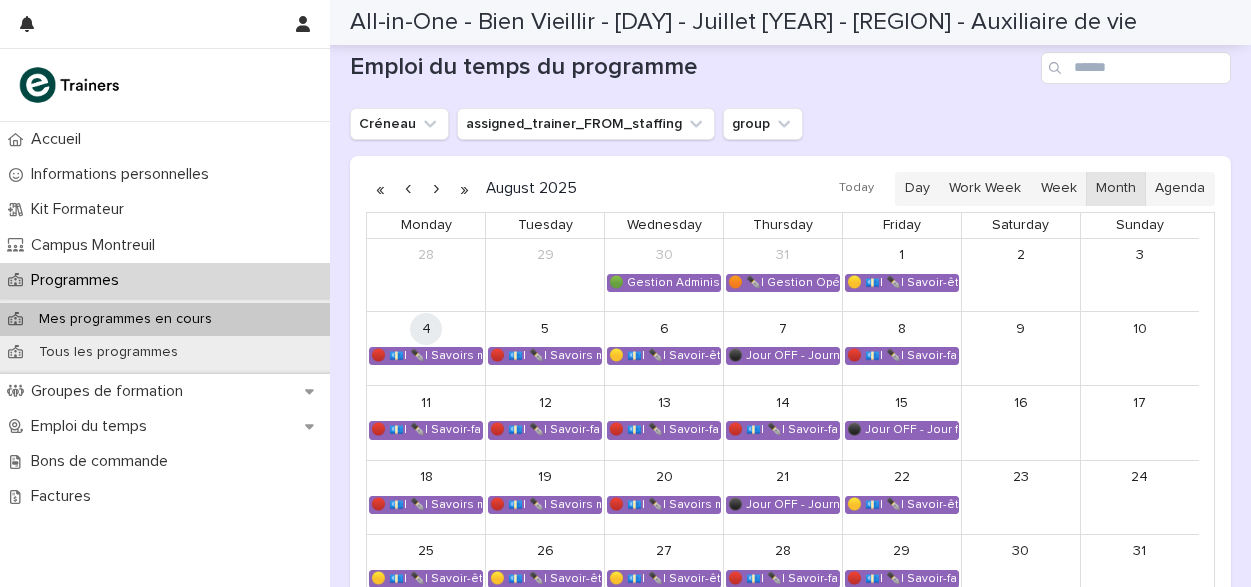 scroll, scrollTop: 1181, scrollLeft: 0, axis: vertical 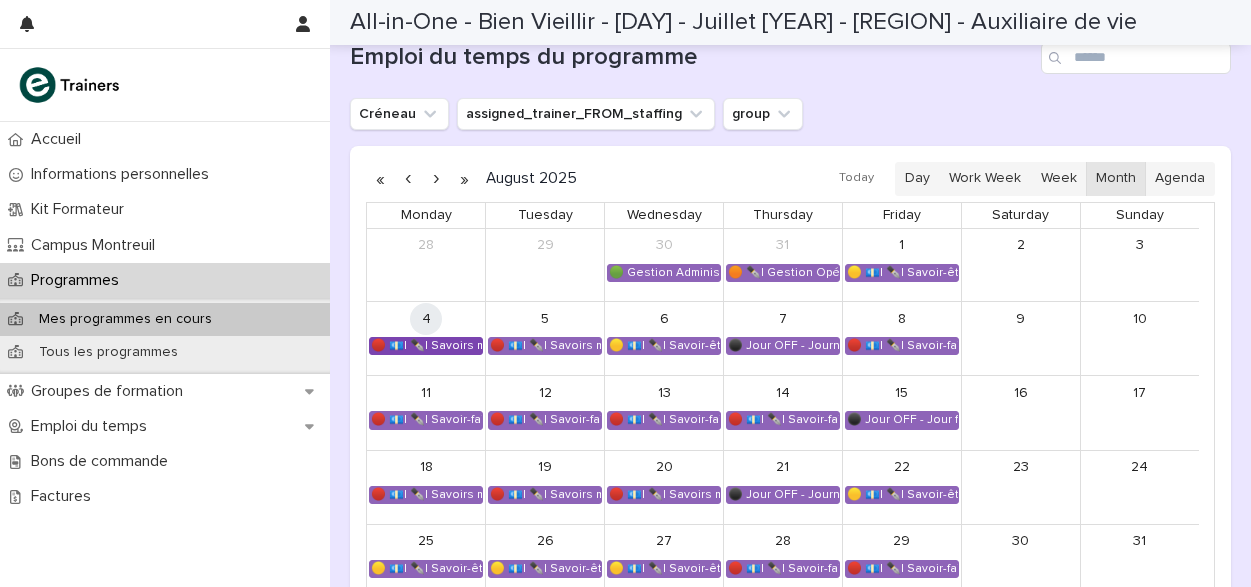 click on "🔴 💶| ✒️| Savoirs métier - Découvrir le métier et l'environnement de travail de l'auxiliaire de vie" at bounding box center (426, 346) 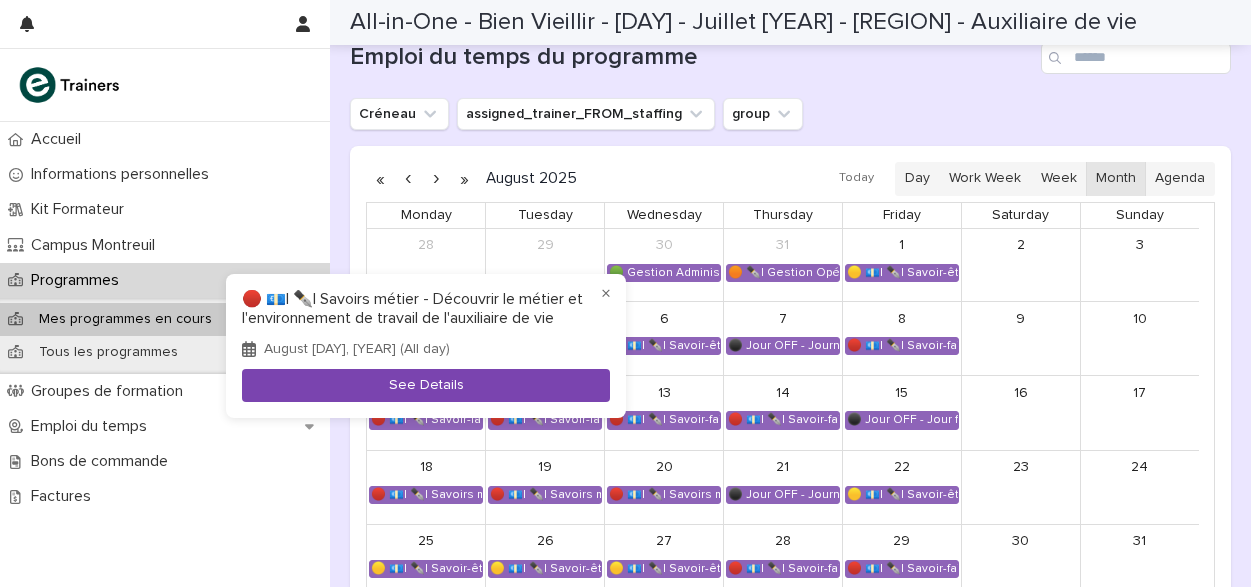 click on "See Details" at bounding box center [426, 385] 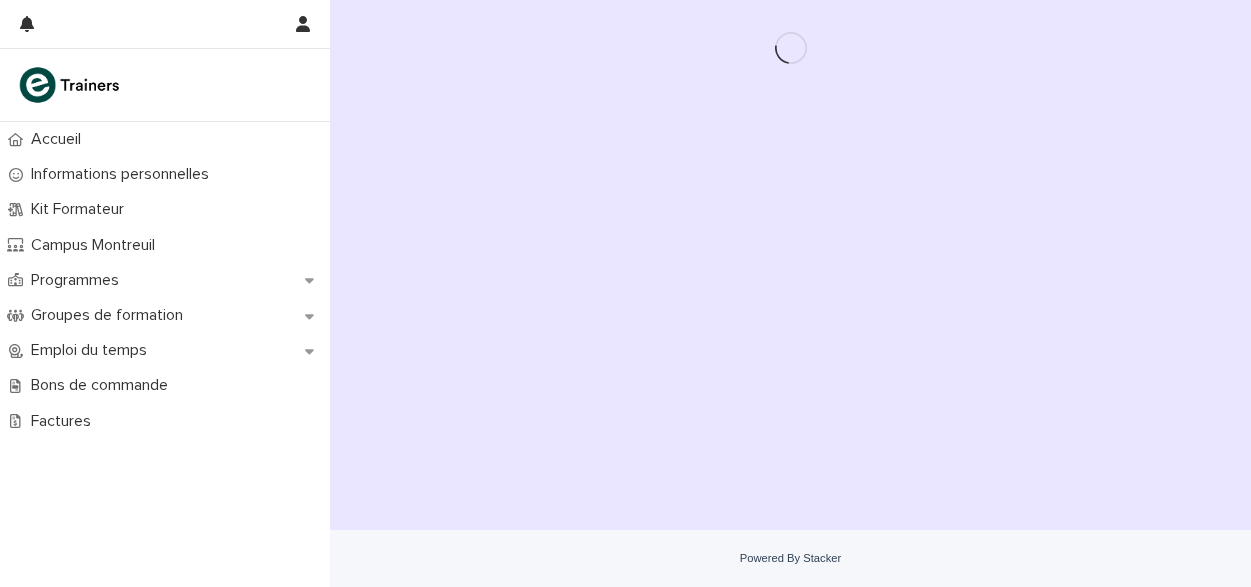 scroll, scrollTop: 0, scrollLeft: 0, axis: both 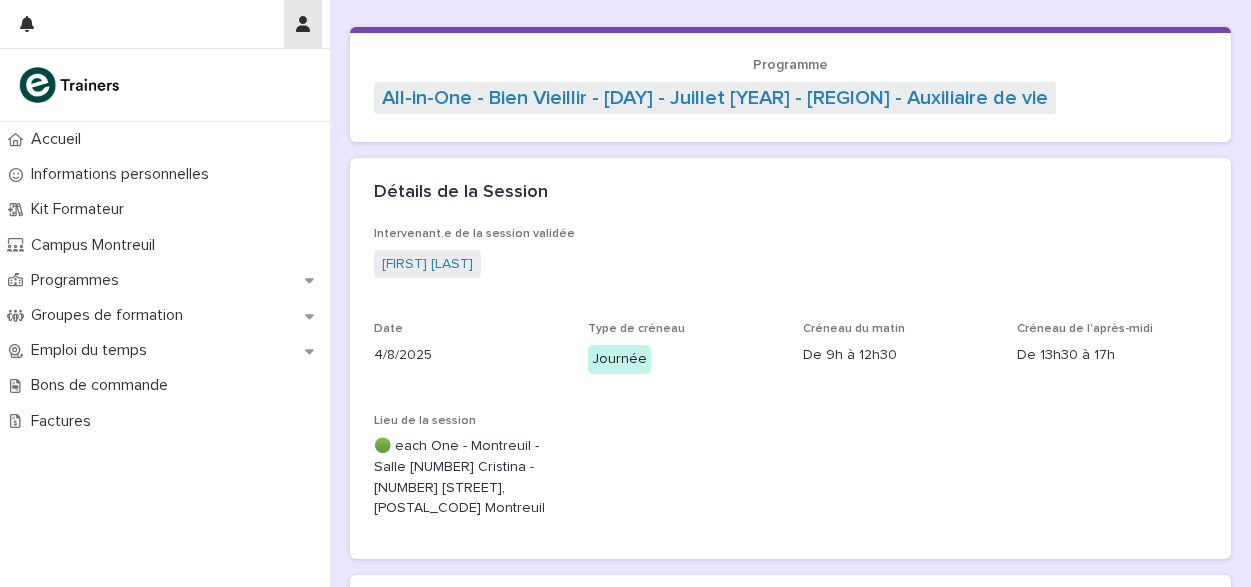click at bounding box center (303, 24) 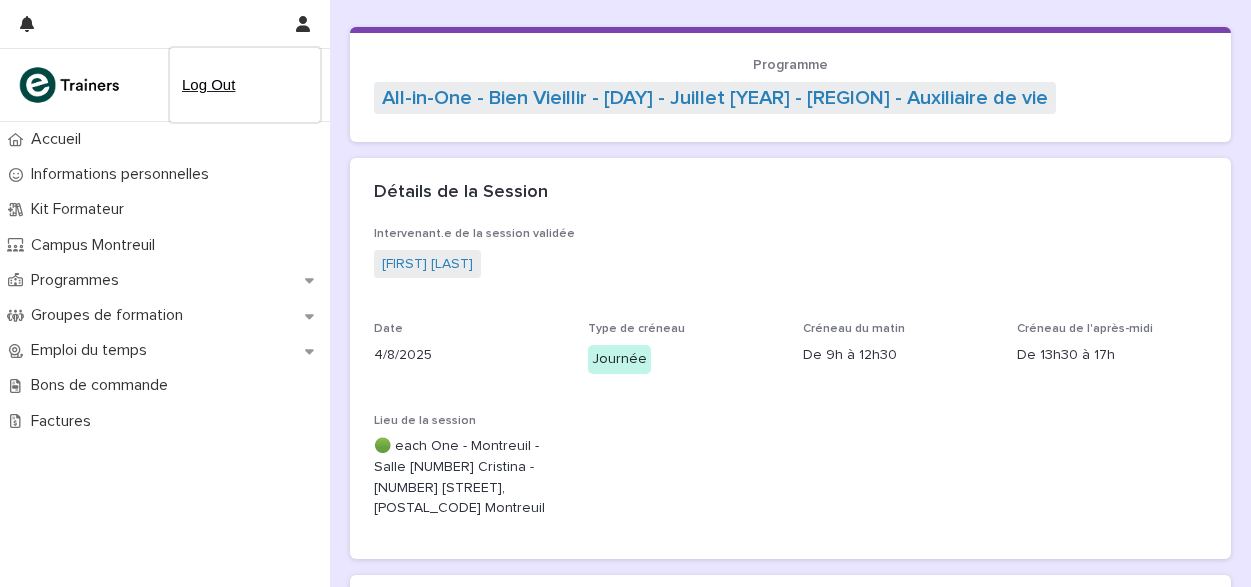 click on "Log Out" at bounding box center [245, 85] 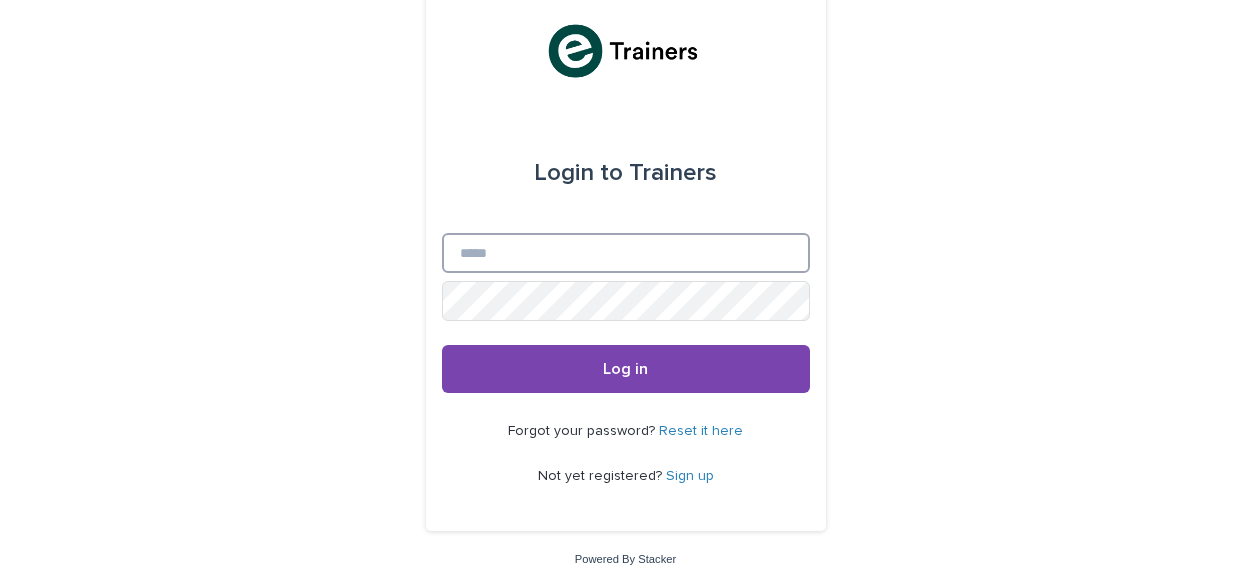 type on "**********" 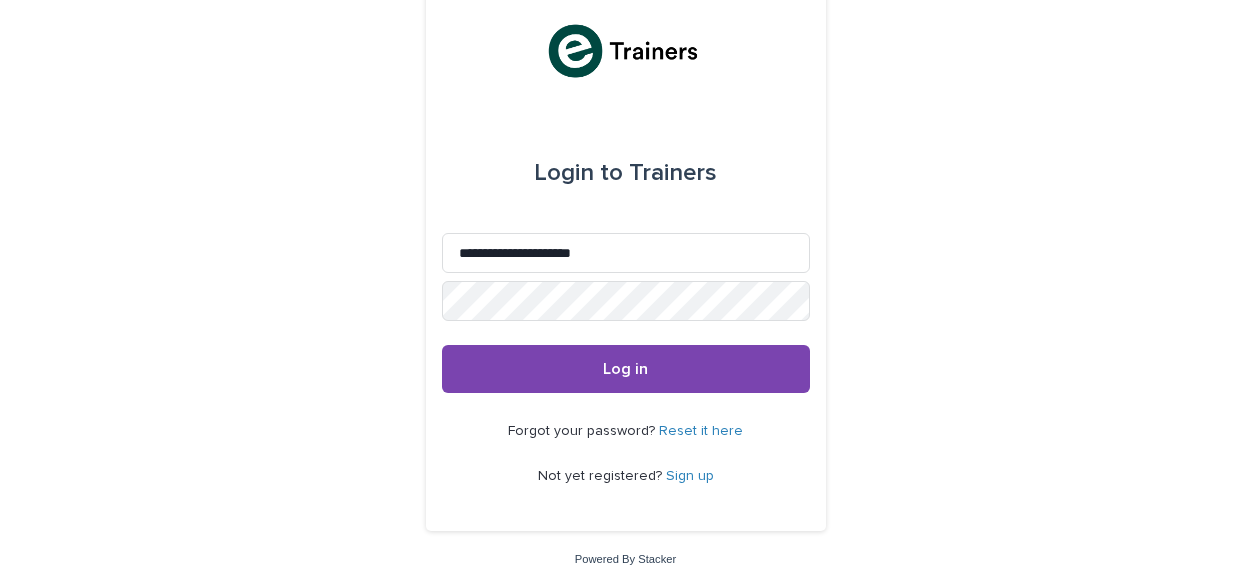 scroll, scrollTop: 27, scrollLeft: 0, axis: vertical 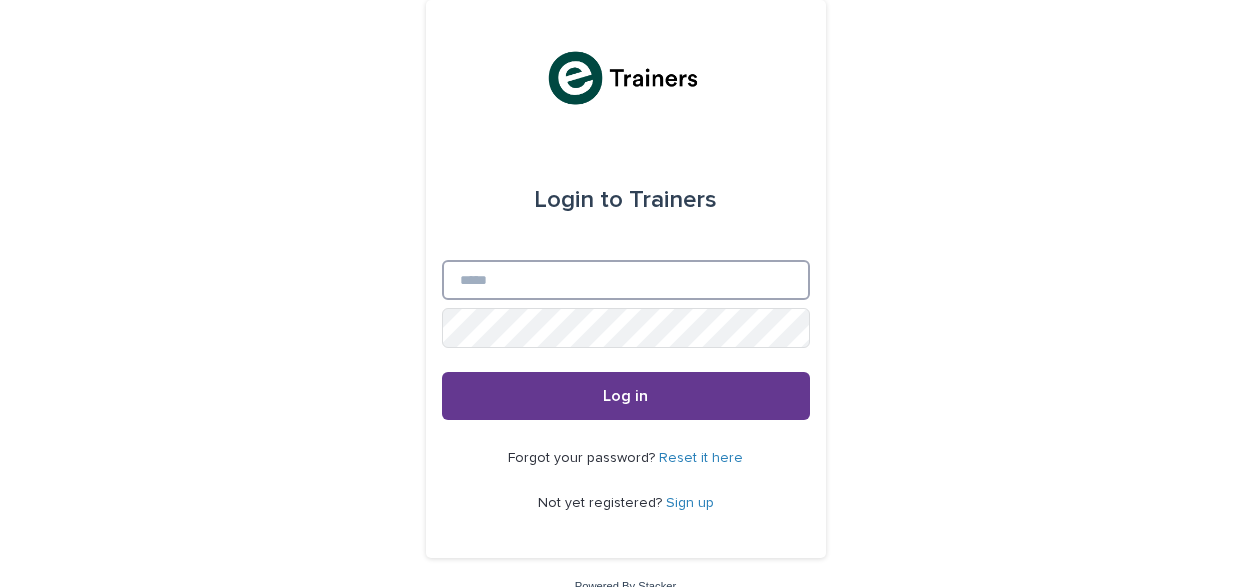 type on "**********" 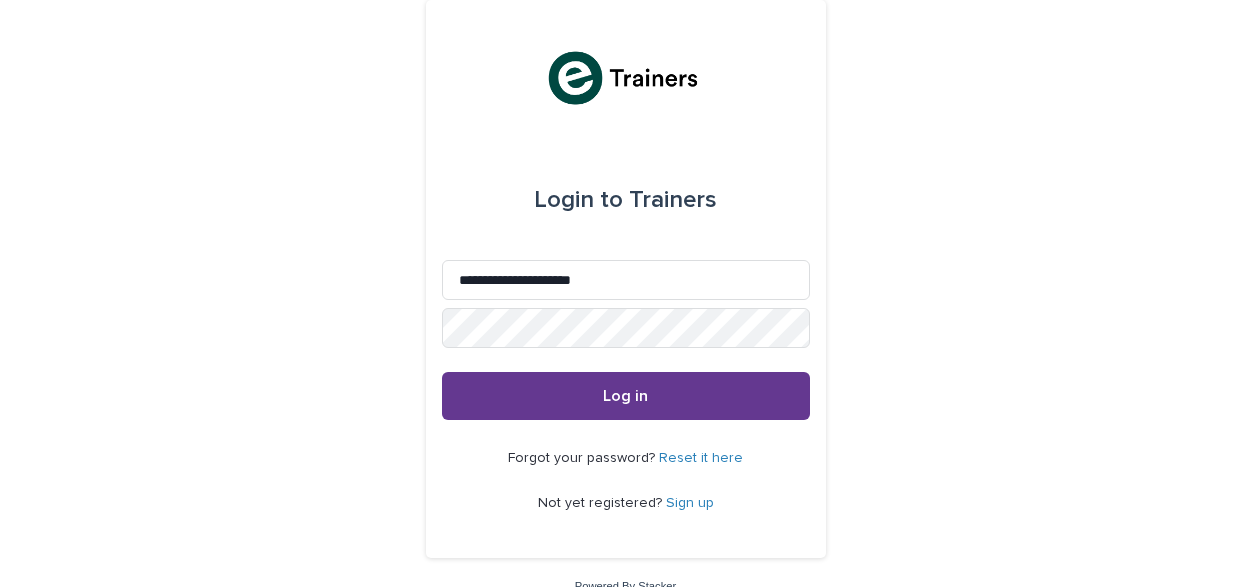 click on "Log in" at bounding box center (625, 396) 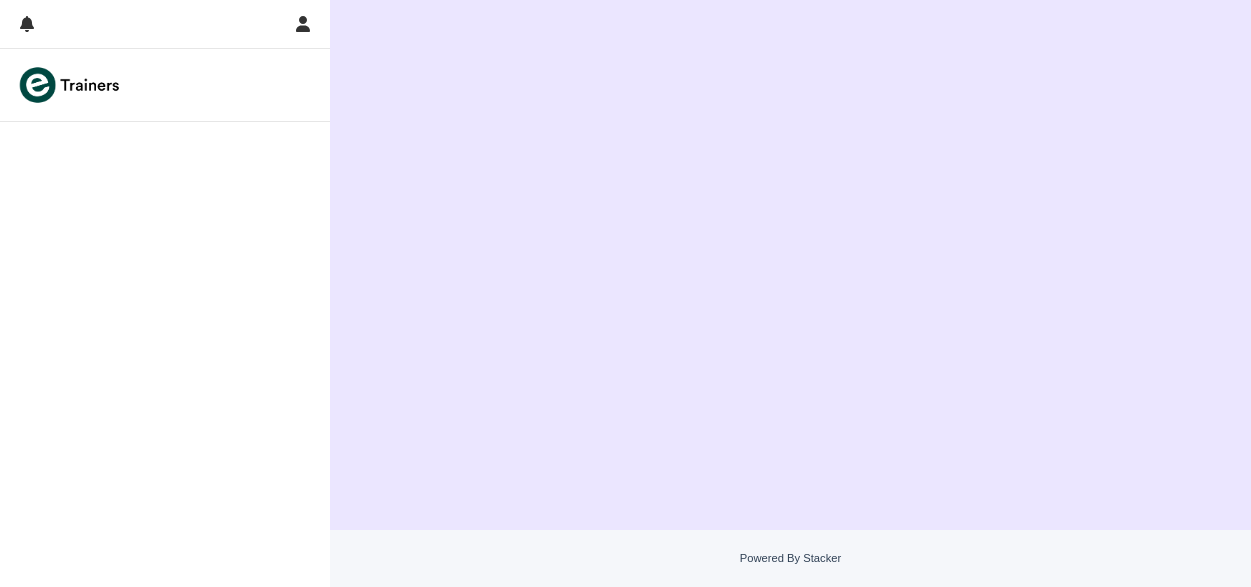 scroll, scrollTop: 0, scrollLeft: 0, axis: both 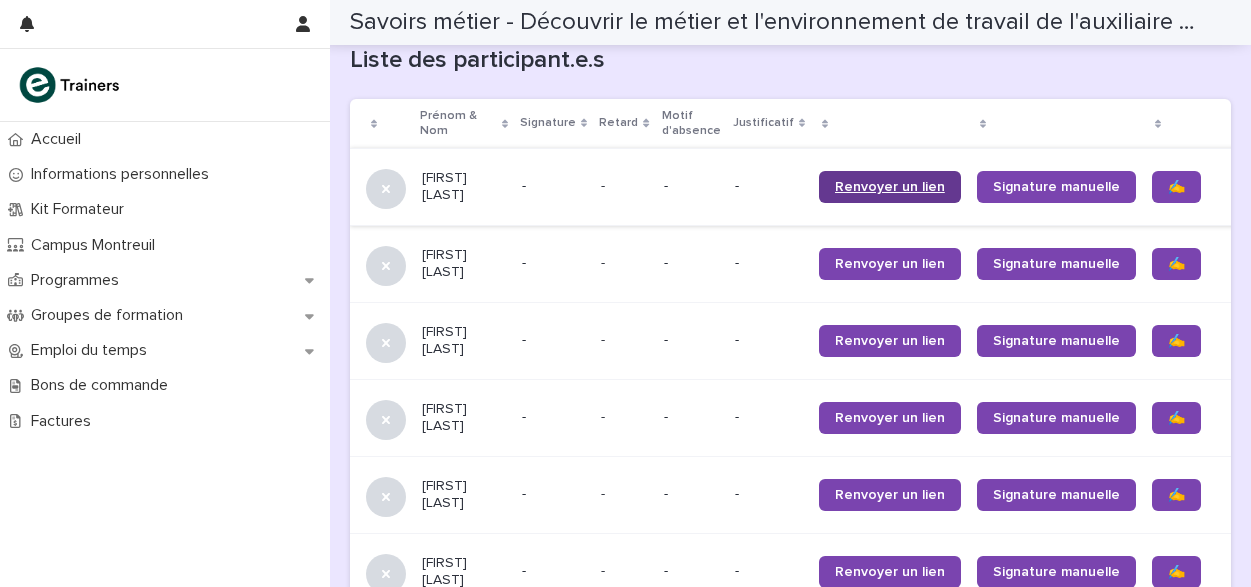 click on "Renvoyer un lien" at bounding box center (890, 187) 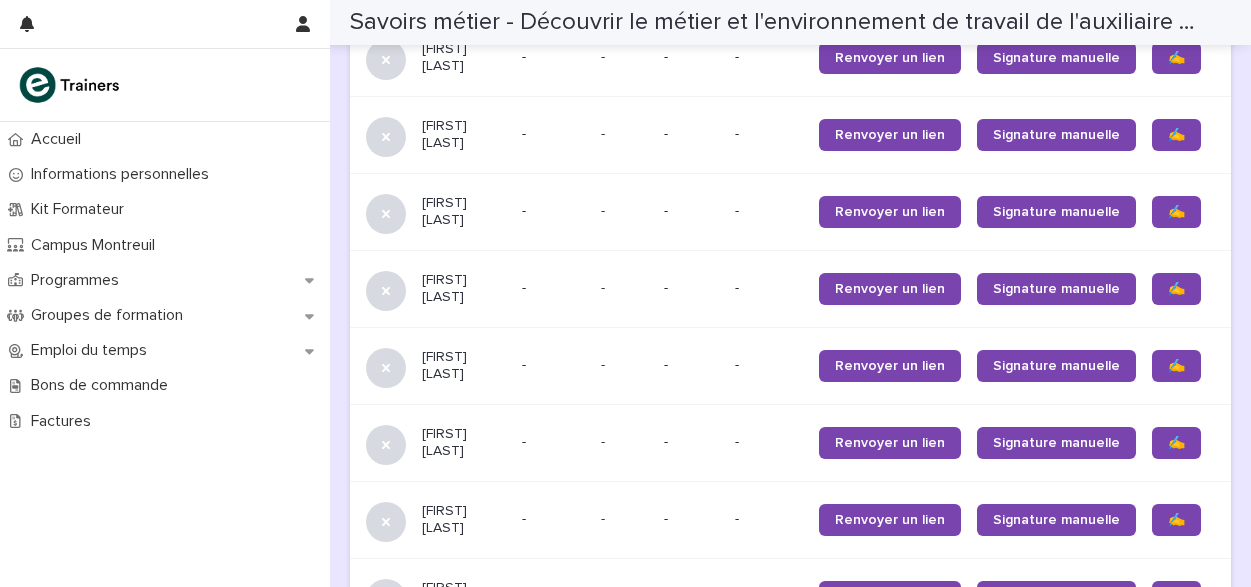 scroll, scrollTop: 1534, scrollLeft: 0, axis: vertical 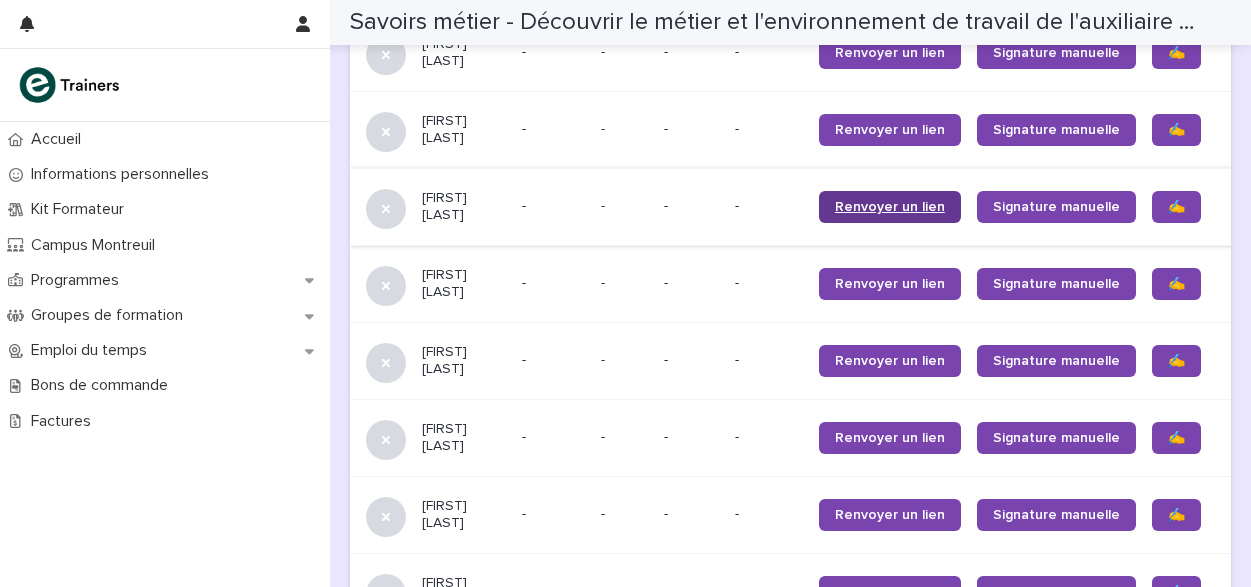 click on "Renvoyer un lien" at bounding box center [890, 207] 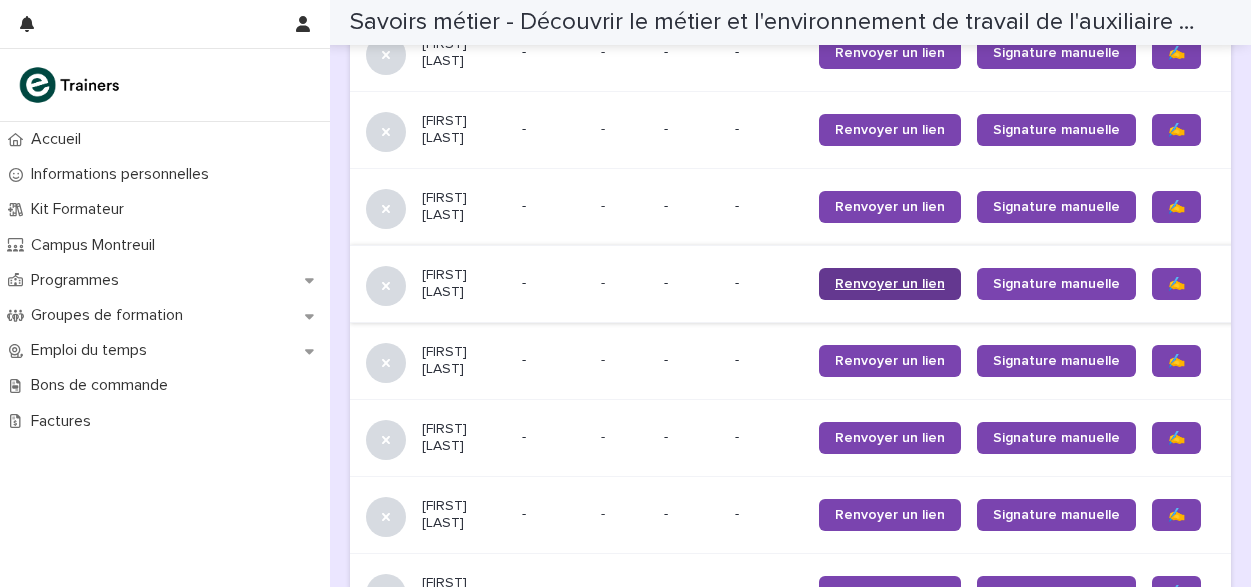 click on "Renvoyer un lien" at bounding box center (890, 284) 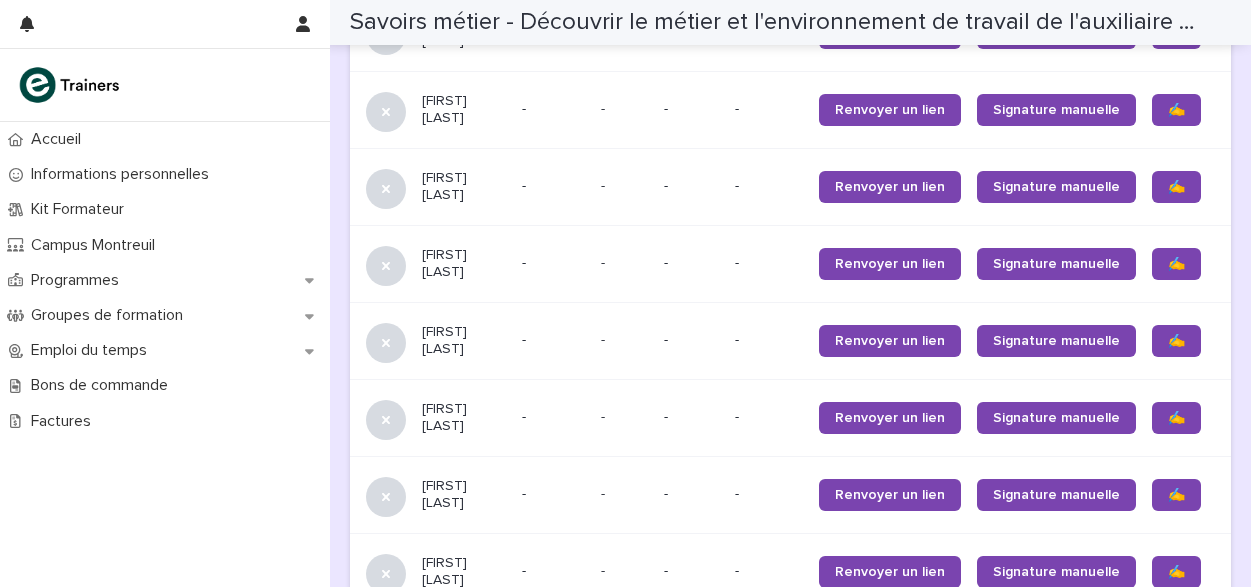 scroll, scrollTop: 1753, scrollLeft: 0, axis: vertical 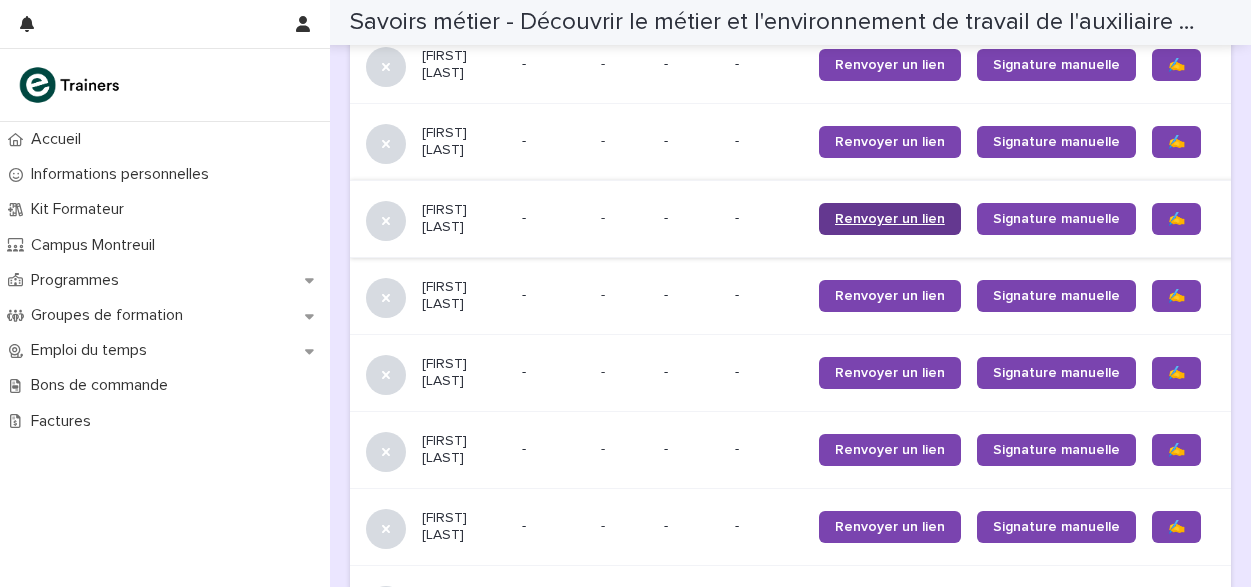 click on "Renvoyer un lien" at bounding box center (890, 219) 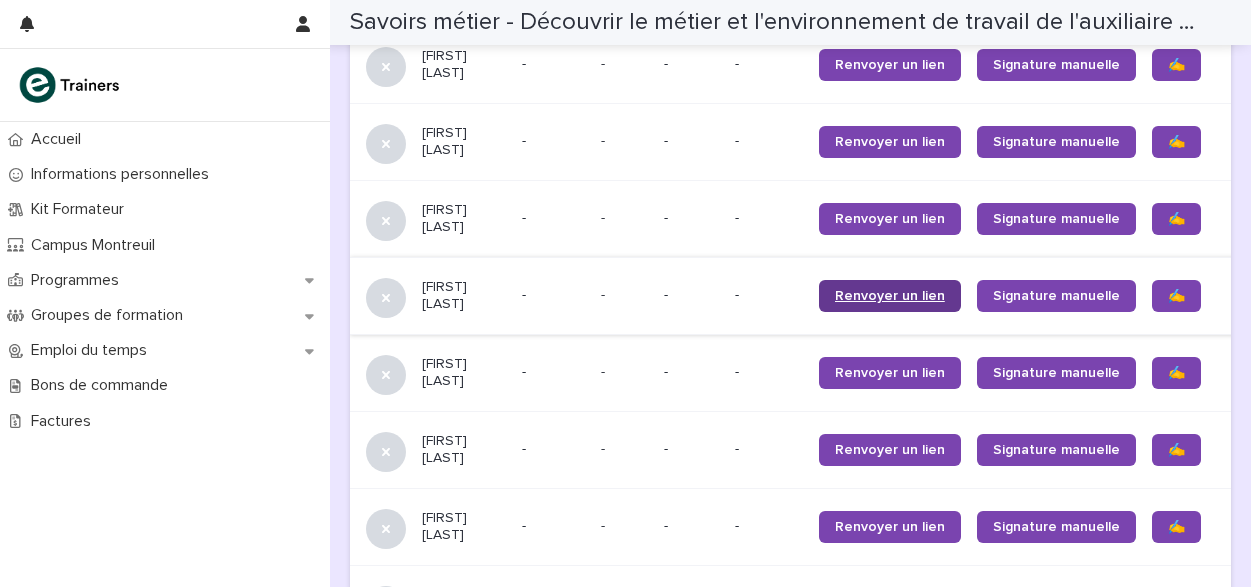 click on "Renvoyer un lien" at bounding box center [890, 296] 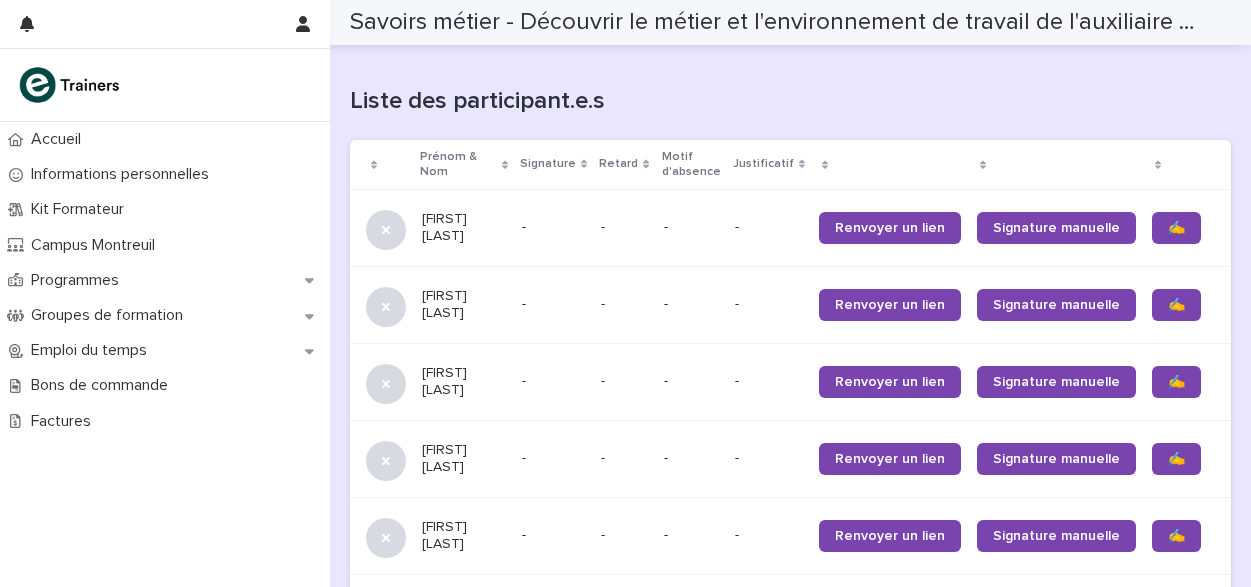 scroll, scrollTop: 1292, scrollLeft: 0, axis: vertical 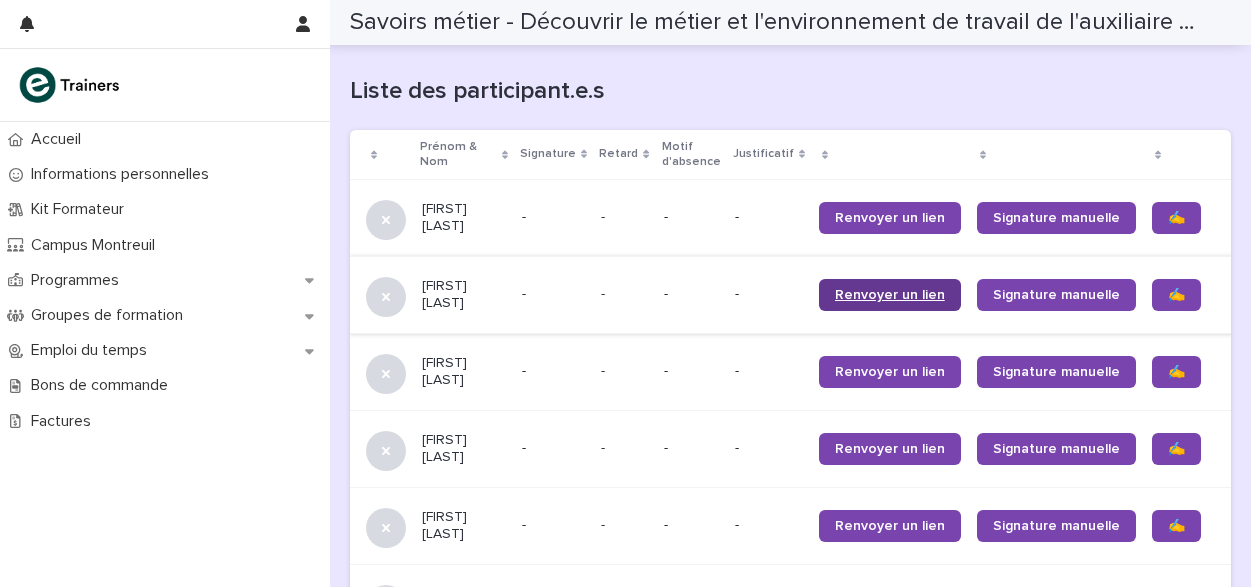 click on "Renvoyer un lien" at bounding box center (890, 295) 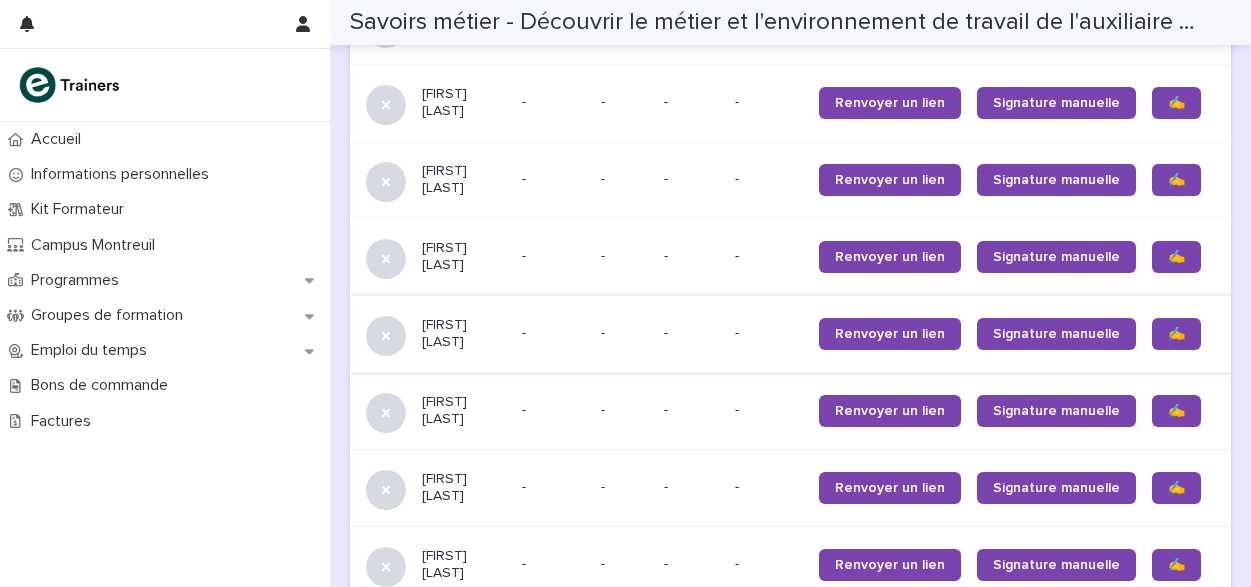 scroll, scrollTop: 1720, scrollLeft: 0, axis: vertical 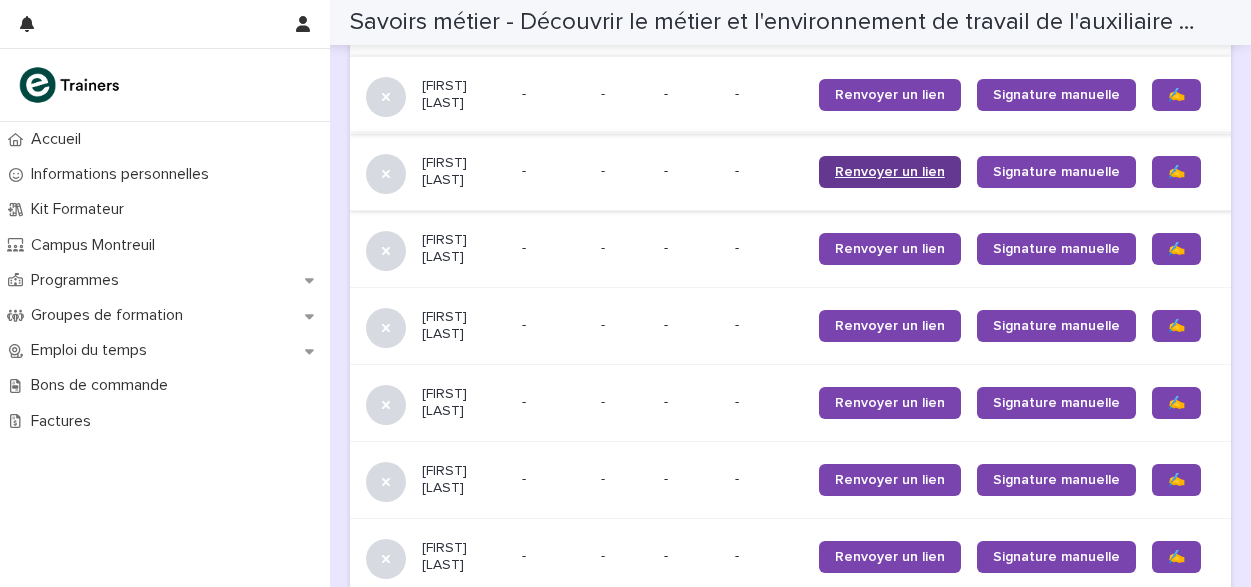 click on "Renvoyer un lien" at bounding box center (890, 172) 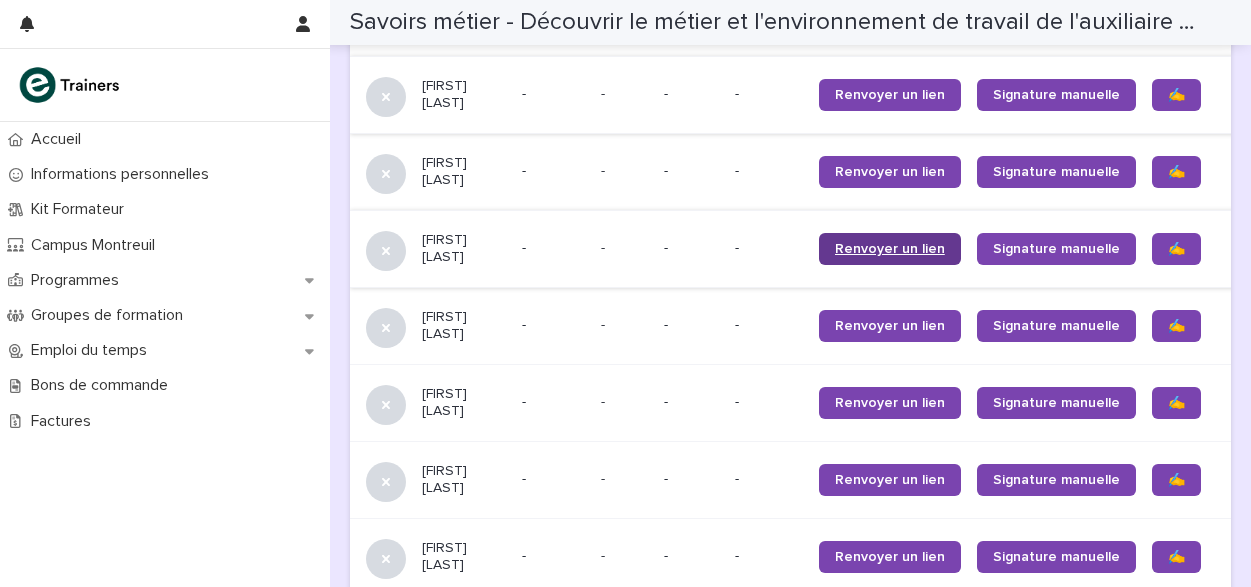 click on "Renvoyer un lien" at bounding box center (890, 249) 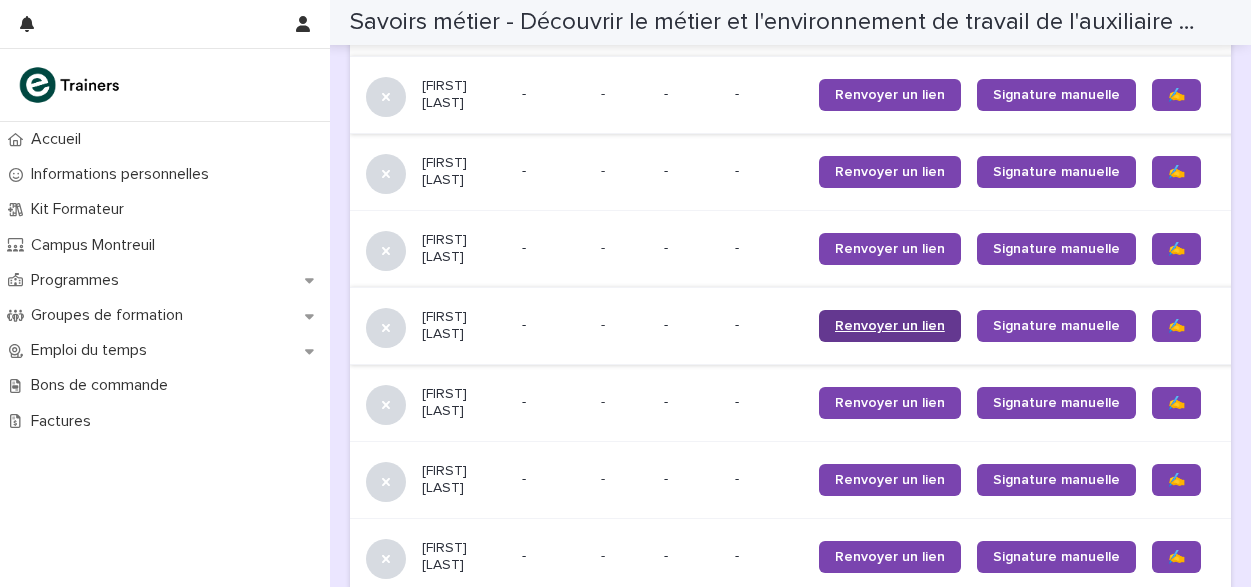 click on "Renvoyer un lien" at bounding box center [890, 326] 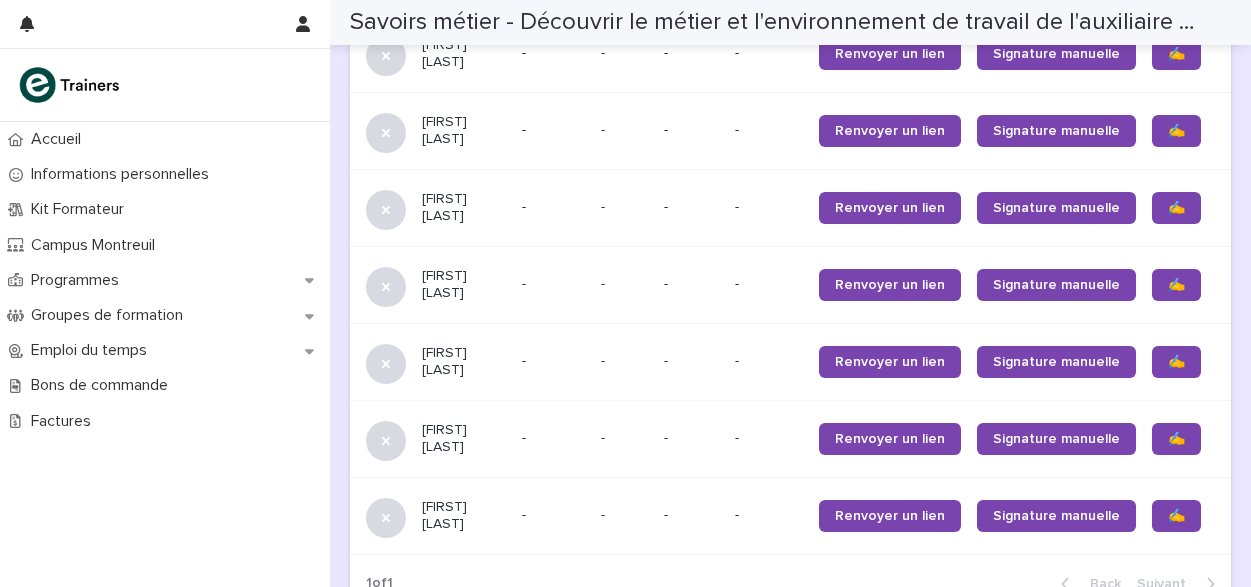 scroll, scrollTop: 2159, scrollLeft: 0, axis: vertical 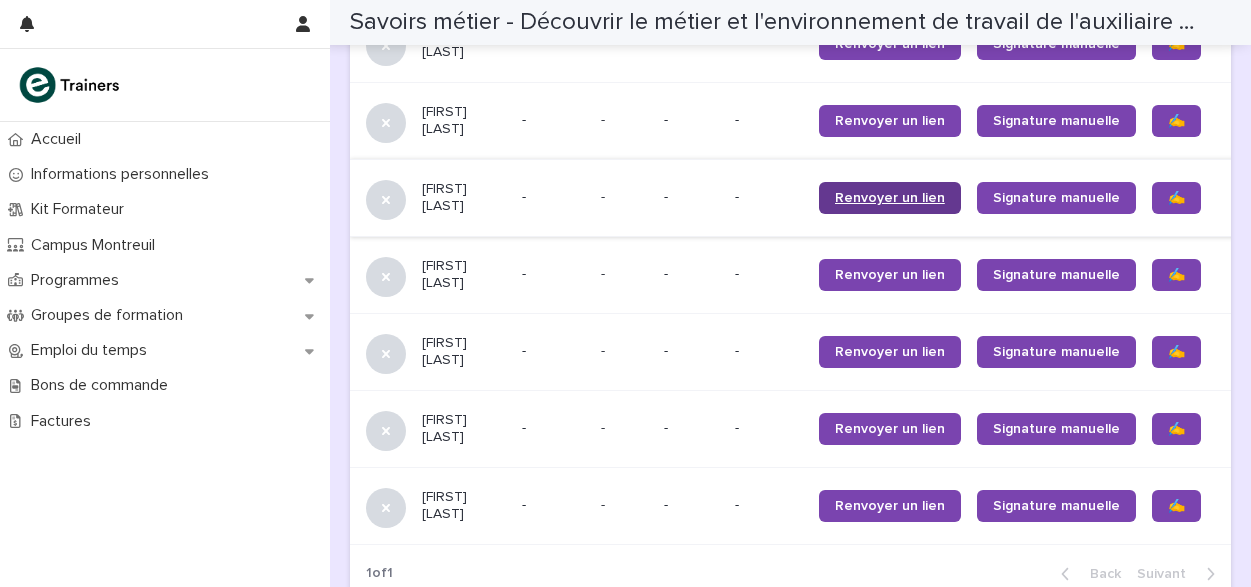 click on "Renvoyer un lien" at bounding box center (890, 198) 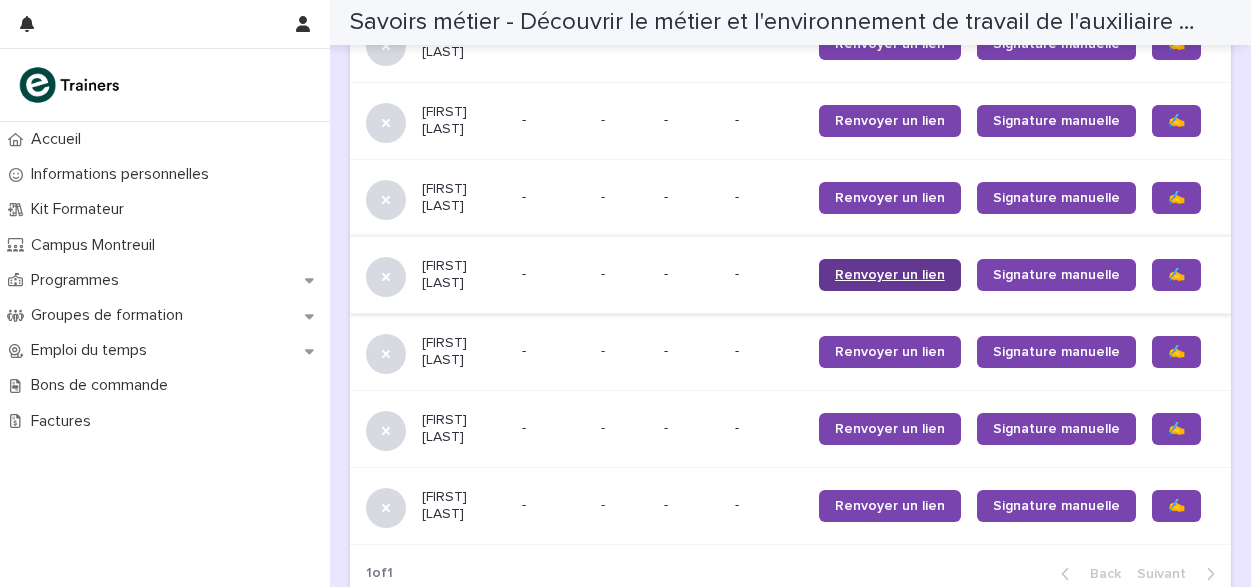 click on "Renvoyer un lien" at bounding box center [890, 275] 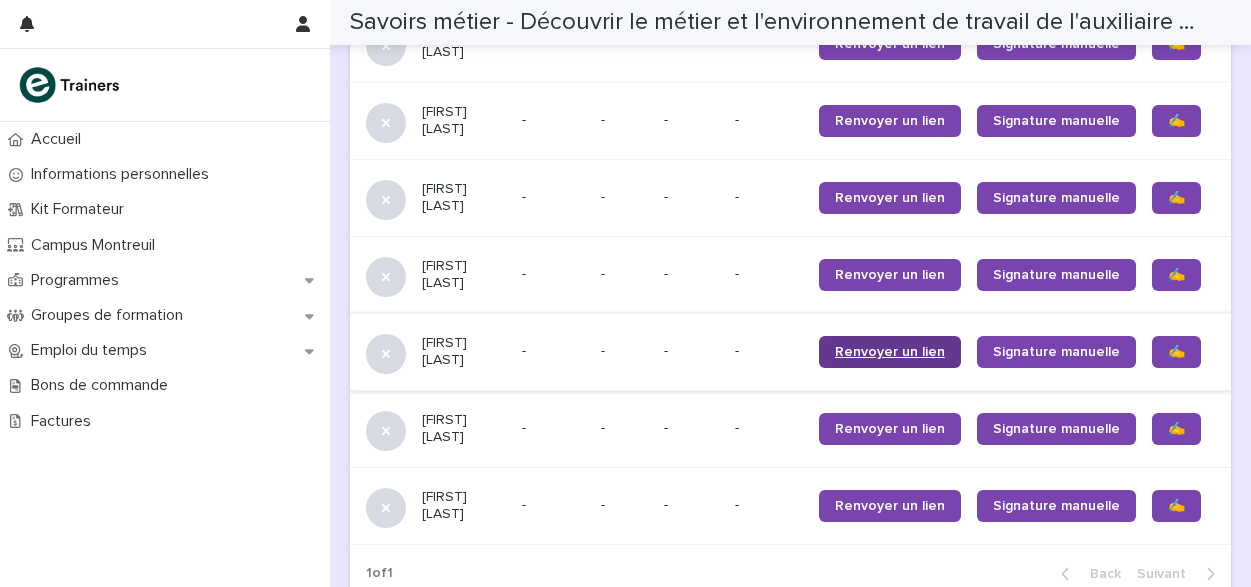 click on "Renvoyer un lien" at bounding box center [890, 352] 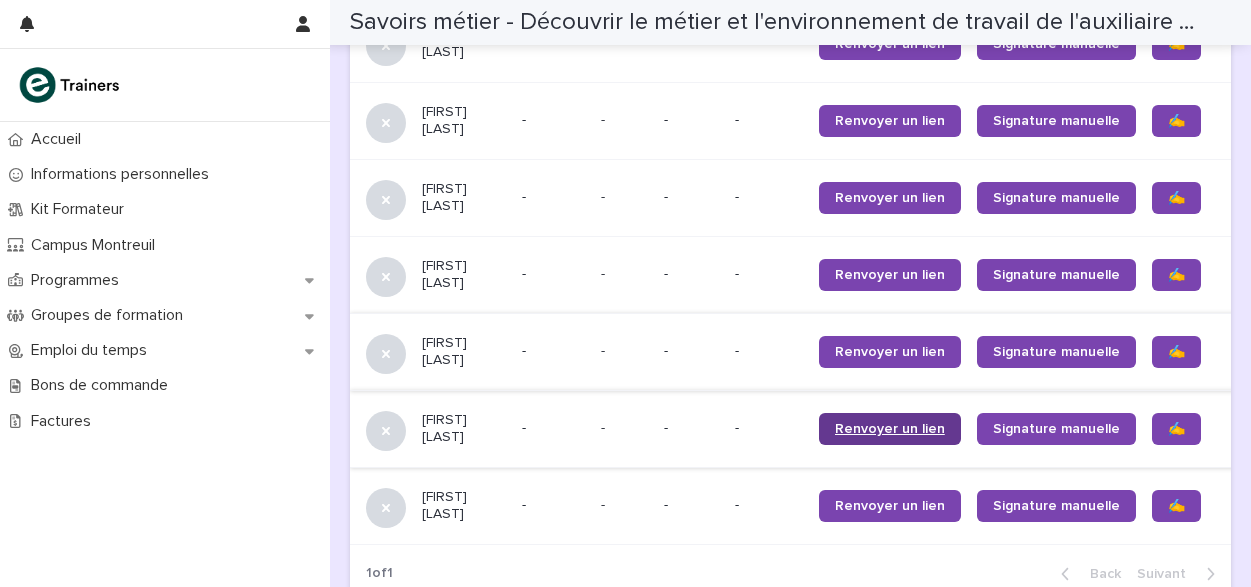 click on "Renvoyer un lien" at bounding box center [890, 429] 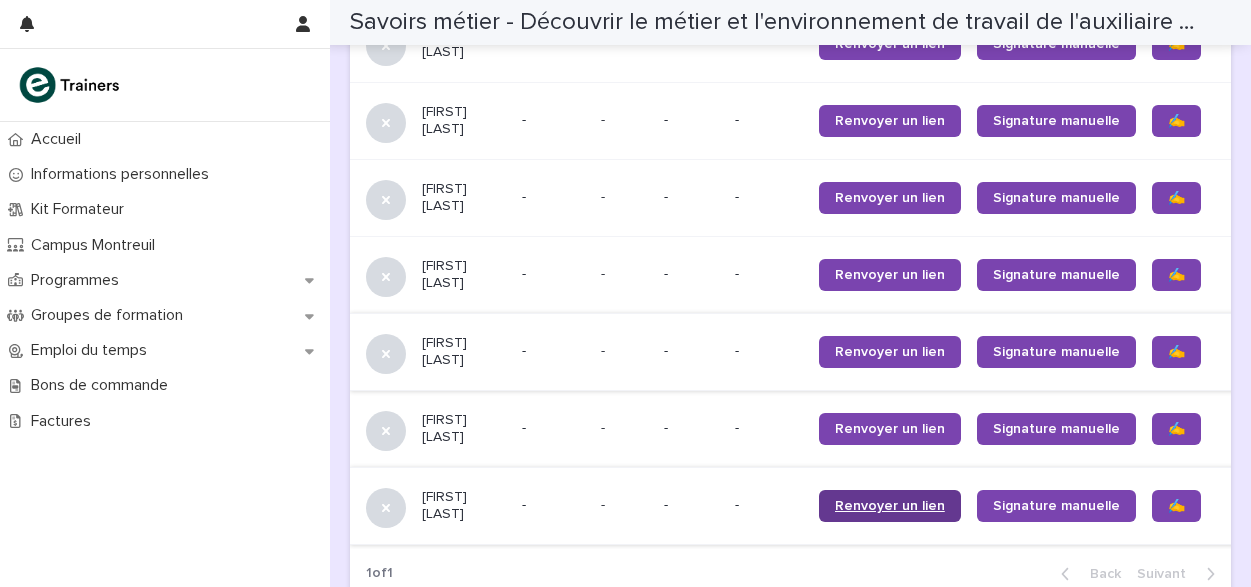 click on "Renvoyer un lien" at bounding box center (890, 506) 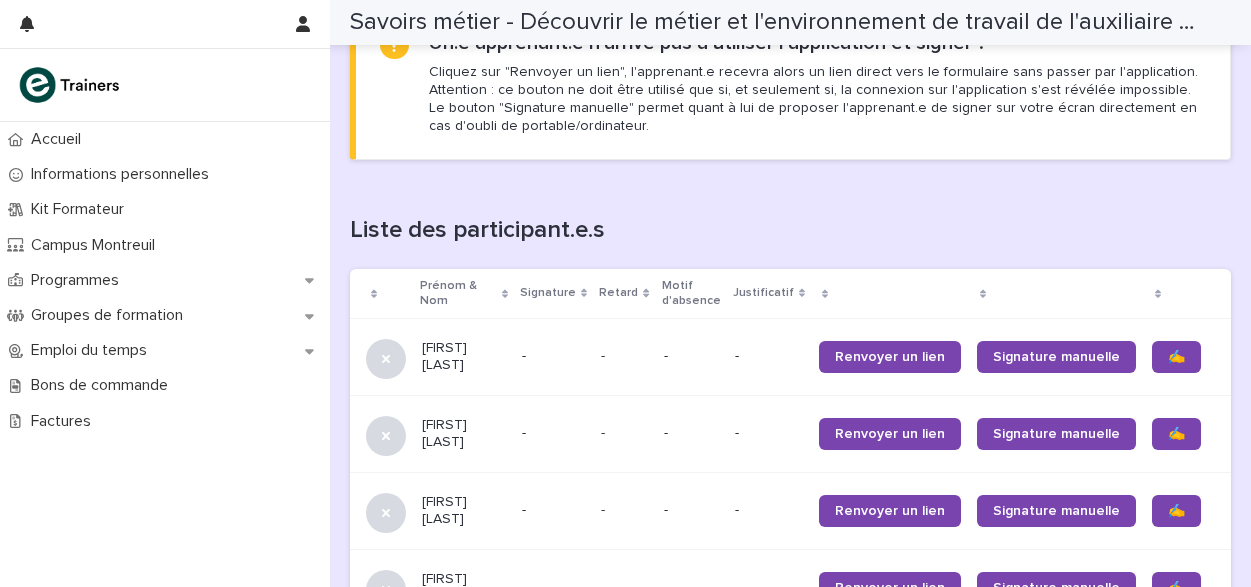 scroll, scrollTop: 1163, scrollLeft: 0, axis: vertical 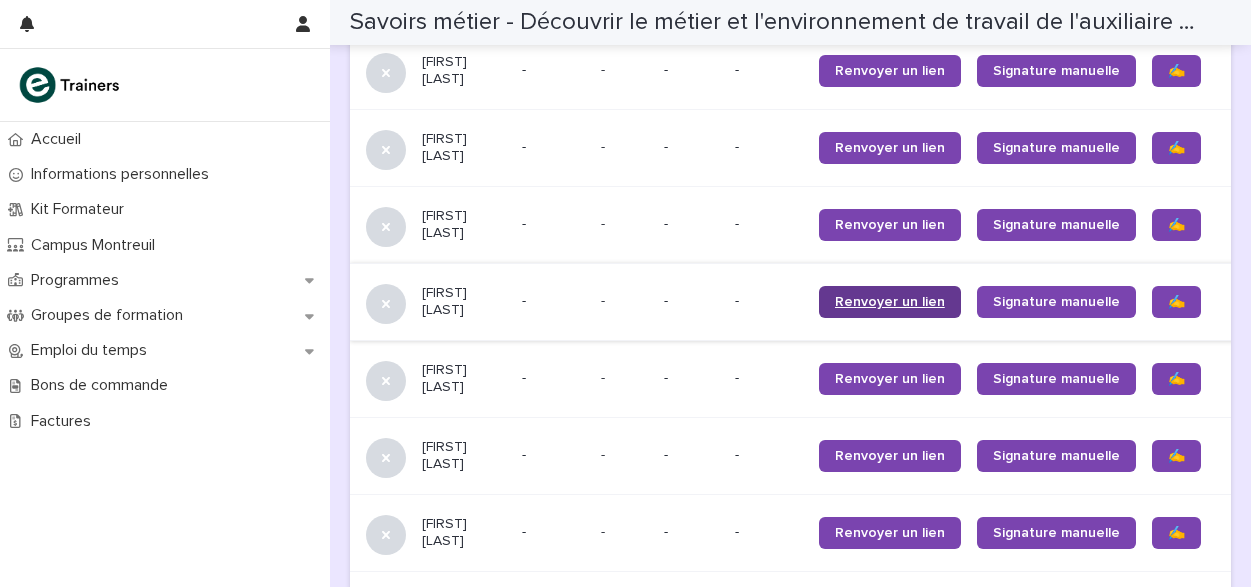 click on "Renvoyer un lien" at bounding box center [890, 302] 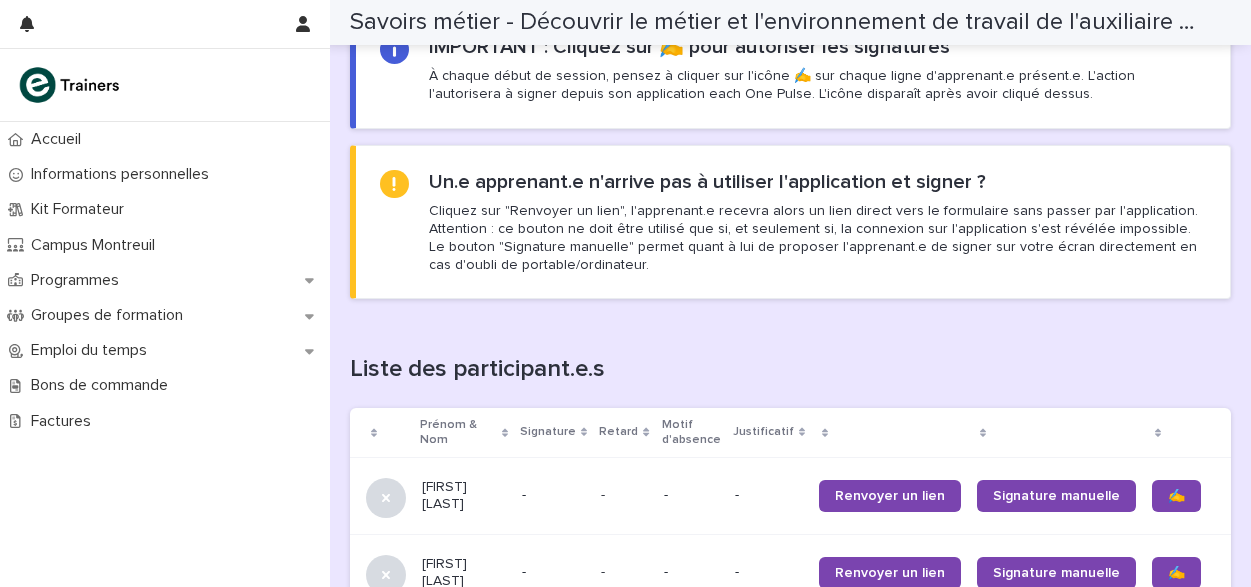 scroll, scrollTop: 1194, scrollLeft: 0, axis: vertical 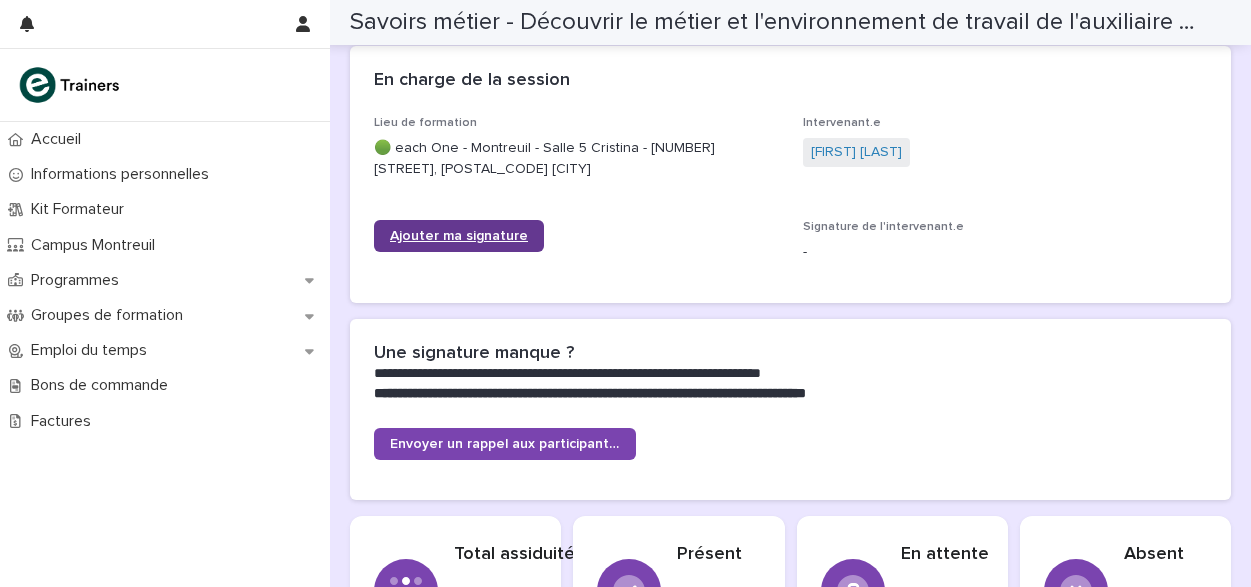 click on "Ajouter ma signature" at bounding box center [459, 236] 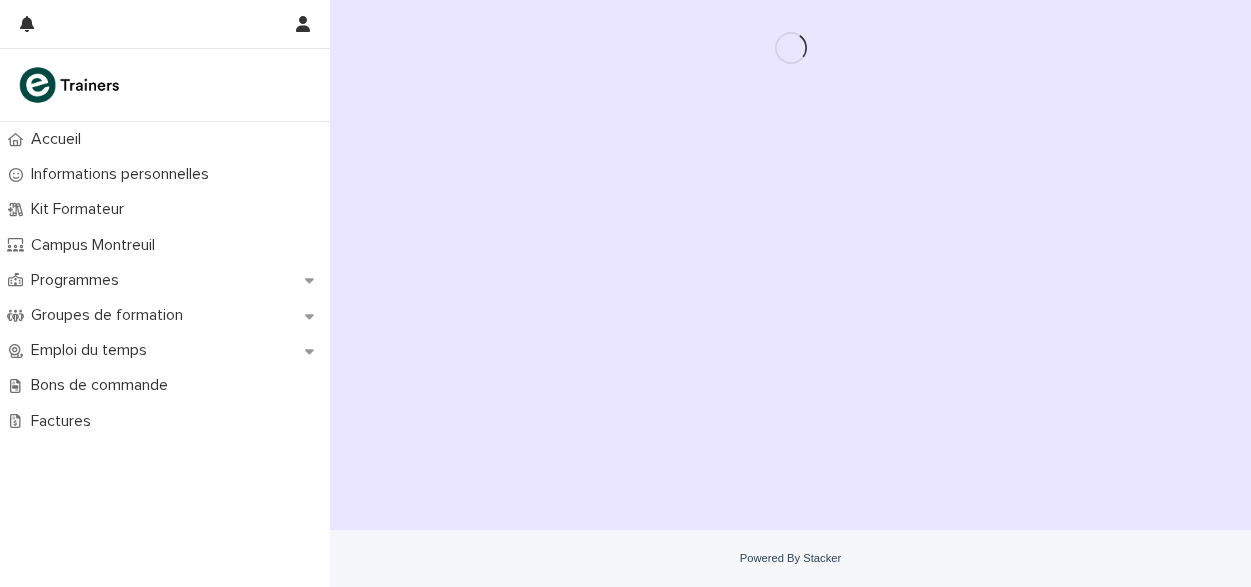 scroll, scrollTop: 0, scrollLeft: 0, axis: both 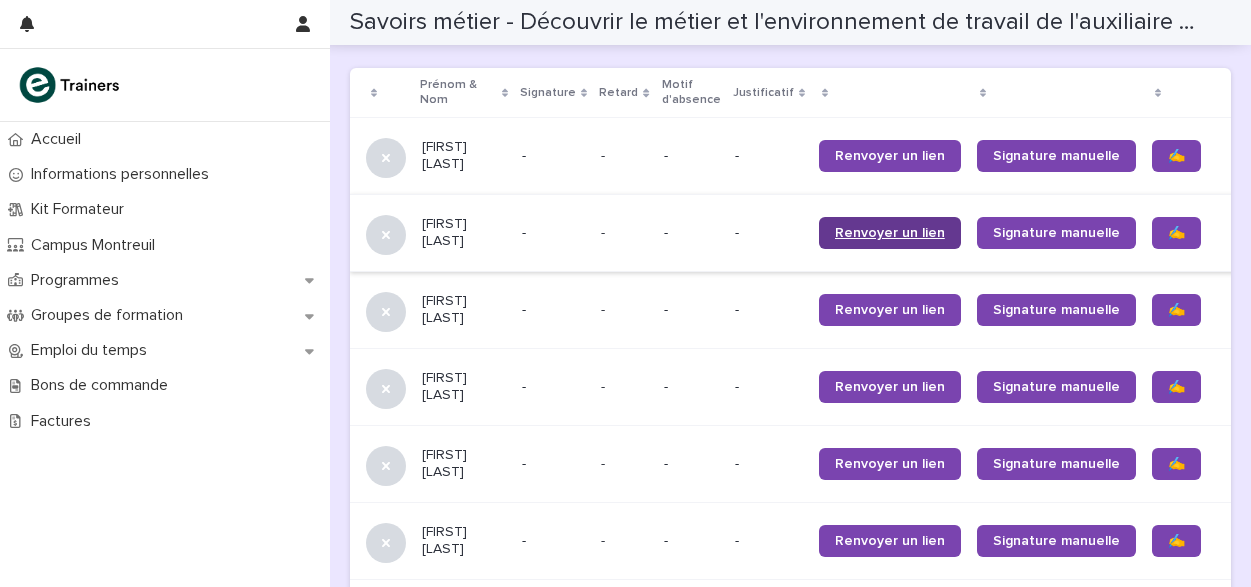 click on "Renvoyer un lien" at bounding box center (890, 233) 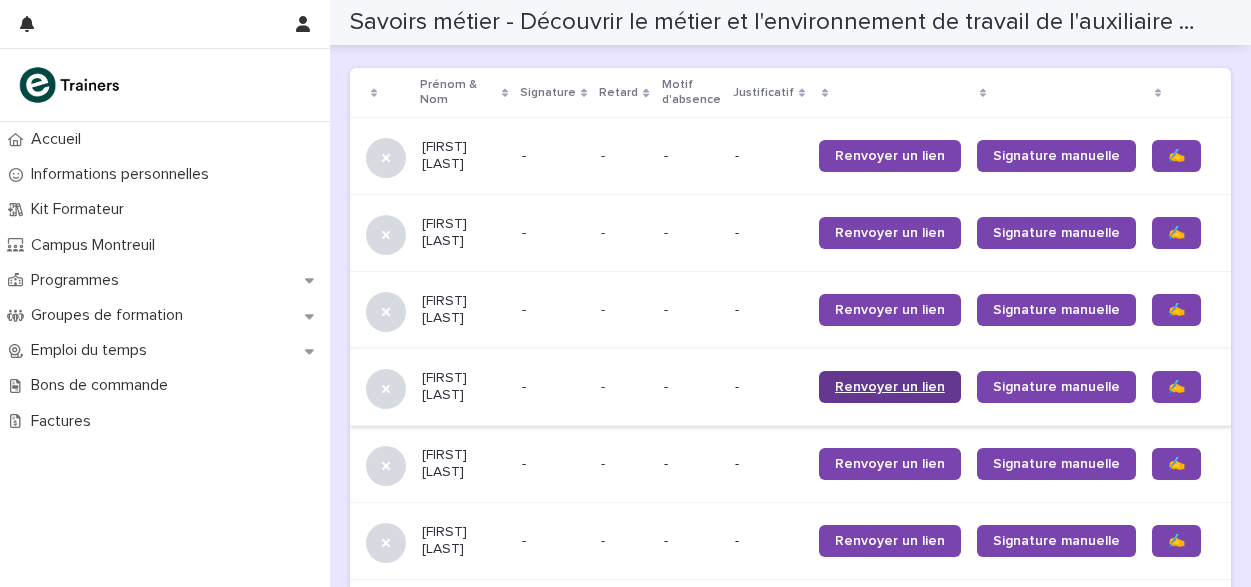 click on "Renvoyer un lien" at bounding box center (890, 387) 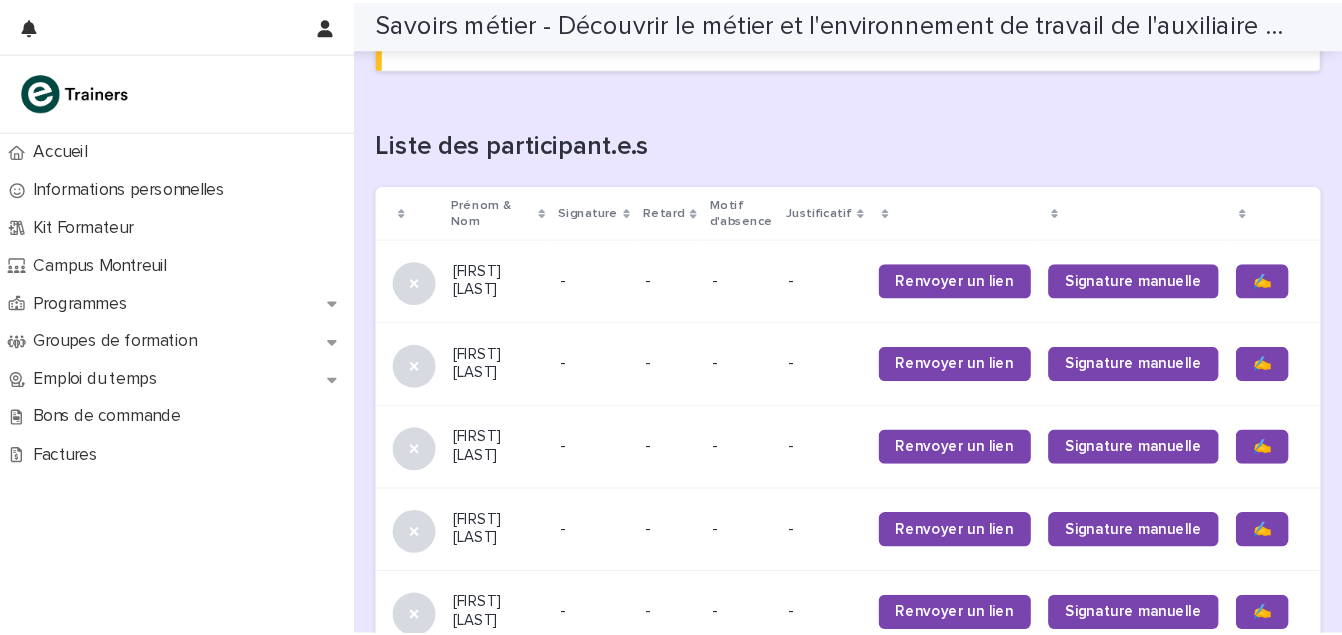 scroll, scrollTop: 1351, scrollLeft: 0, axis: vertical 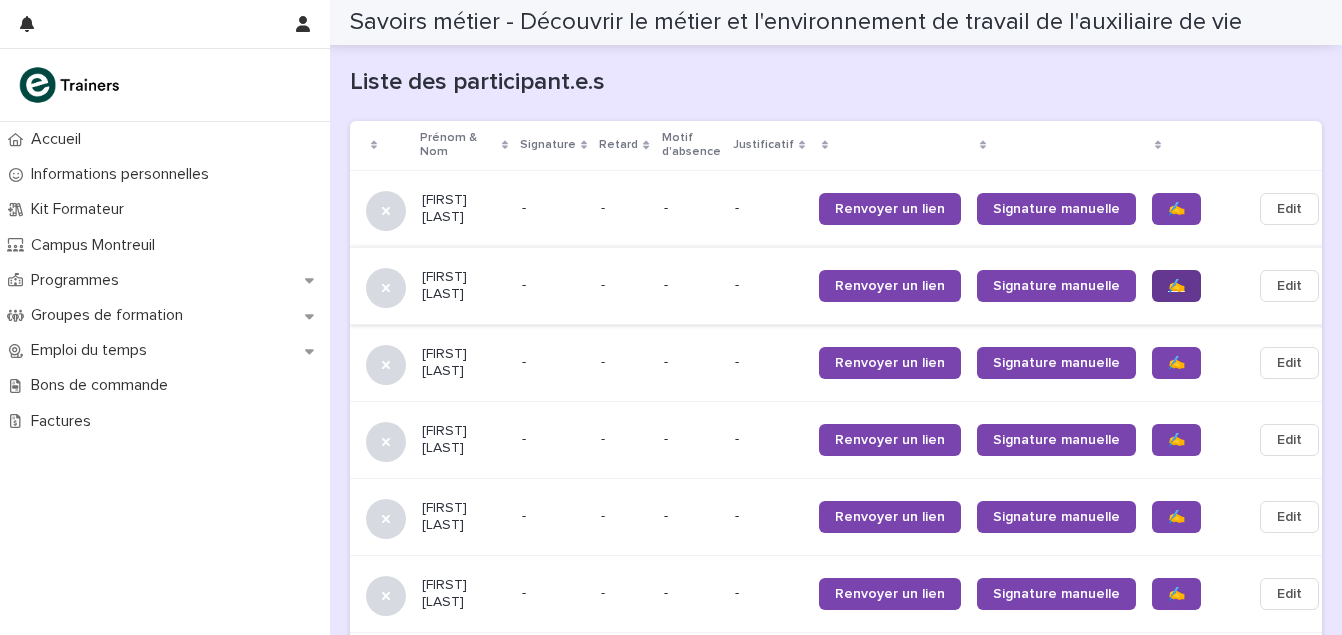 click on "✍️" at bounding box center (1176, 286) 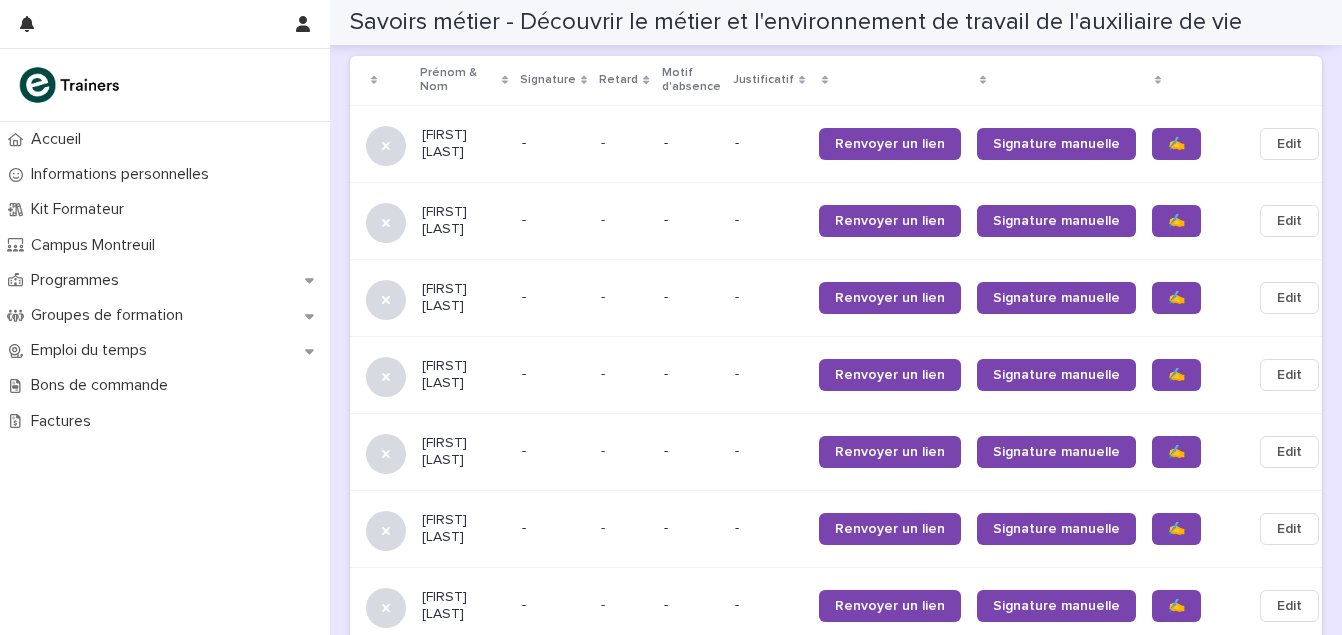 scroll, scrollTop: 1354, scrollLeft: 0, axis: vertical 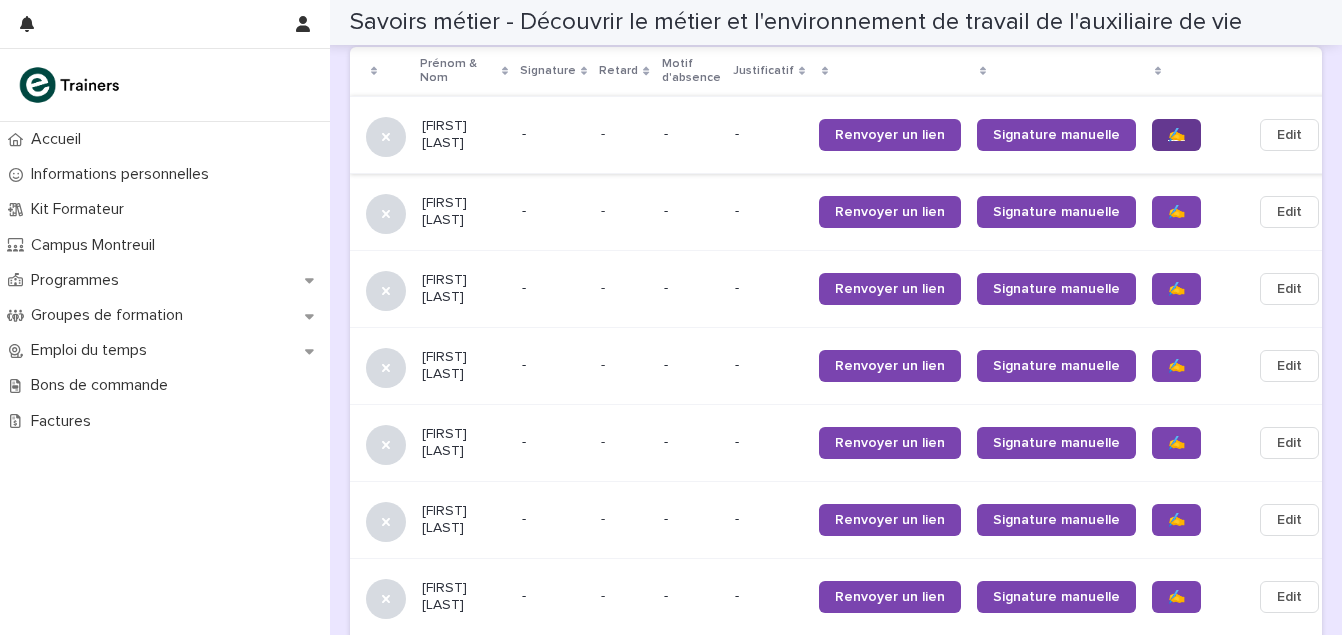 click on "✍️" at bounding box center [1176, 135] 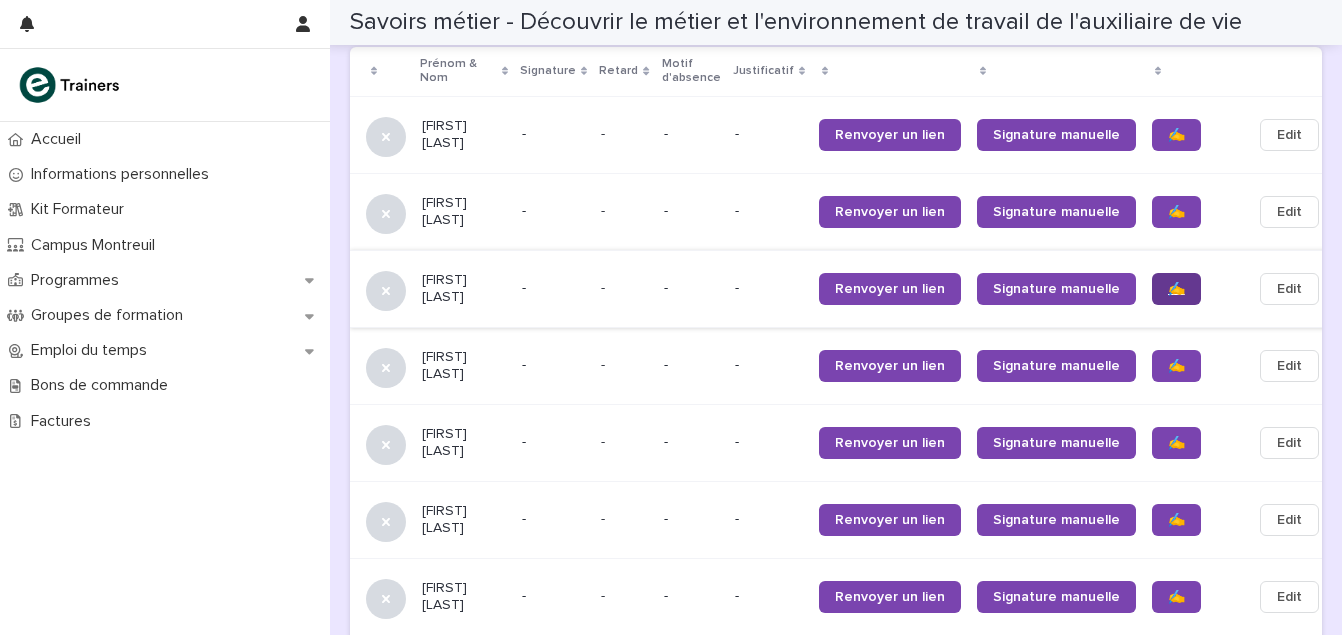 click on "✍️" at bounding box center (1176, 289) 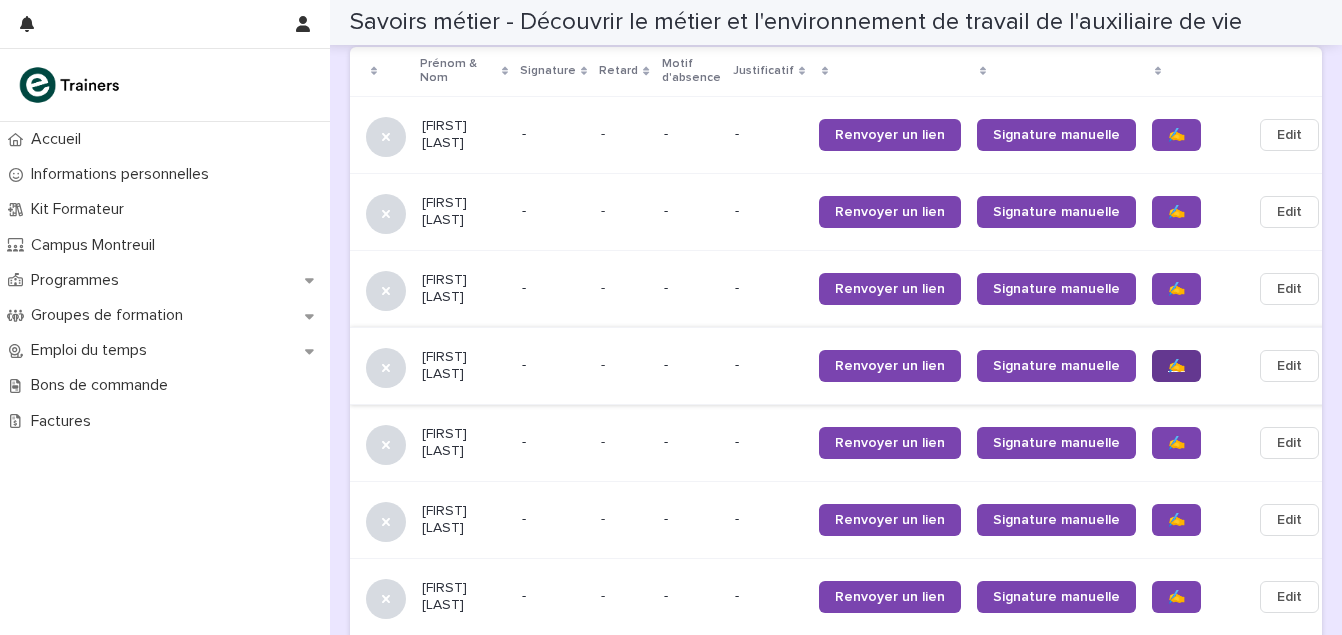 click on "✍️" at bounding box center [1176, 366] 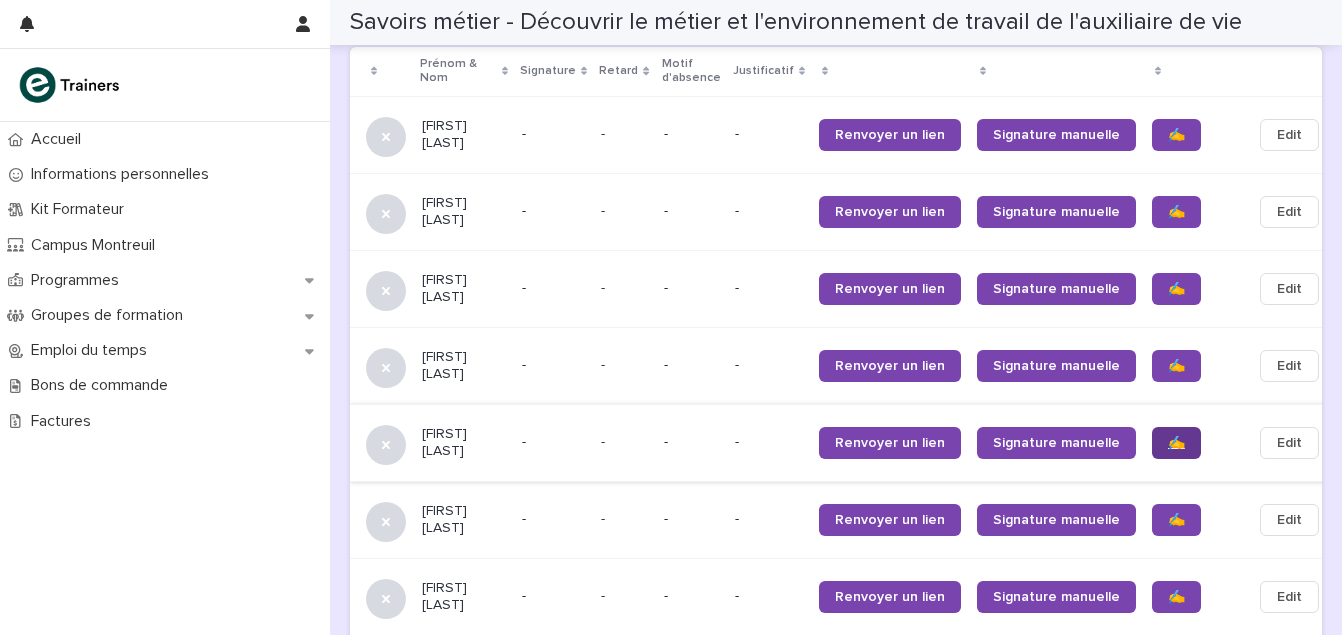 click on "✍️" at bounding box center [1176, 443] 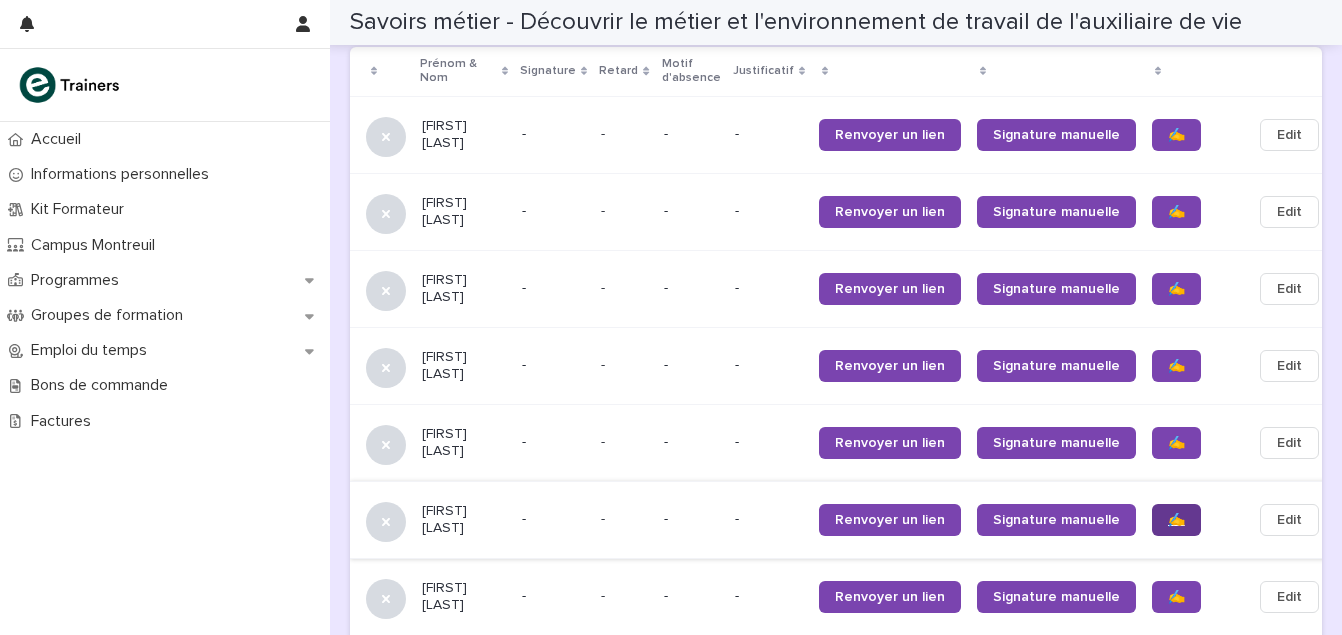 click on "✍️" at bounding box center [1176, 520] 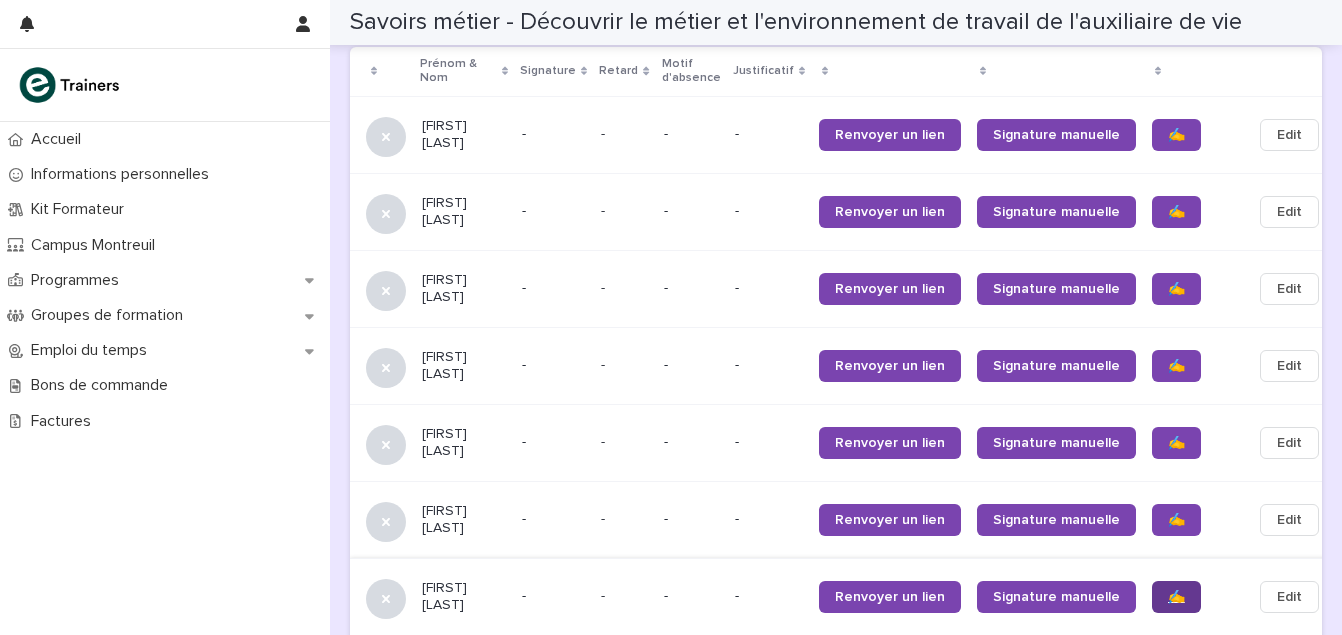 click on "✍️" at bounding box center [1176, 597] 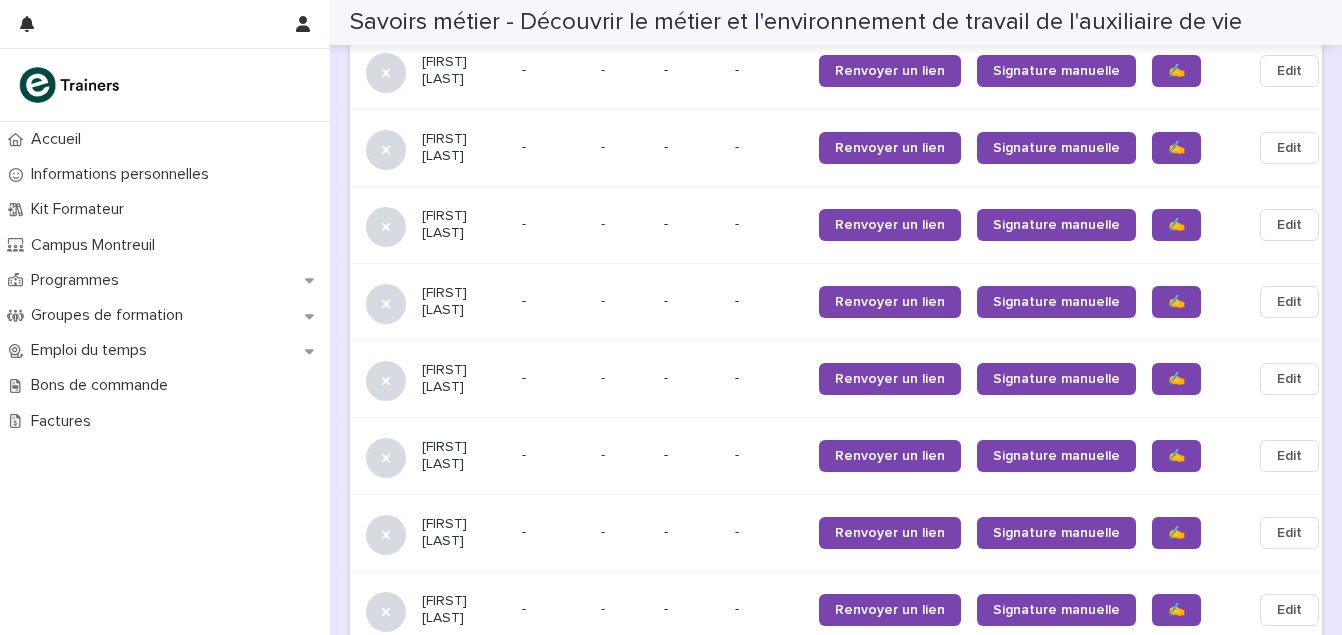 scroll, scrollTop: 1812, scrollLeft: 0, axis: vertical 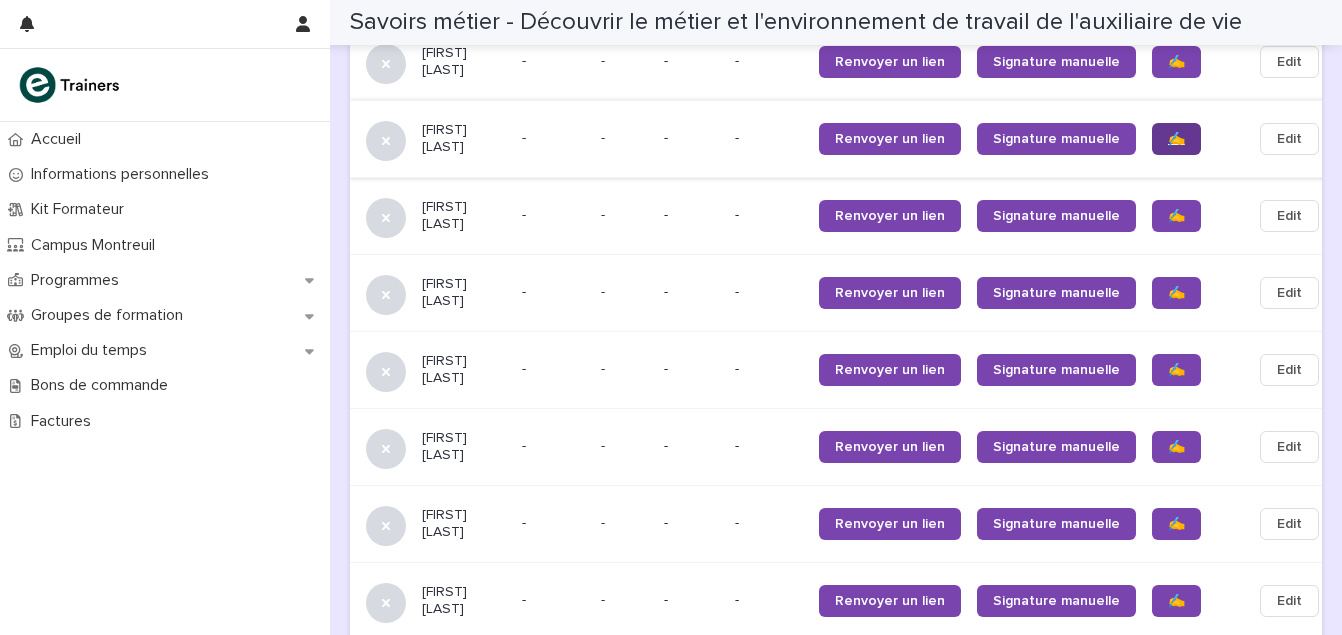 click on "✍️" at bounding box center (1176, 139) 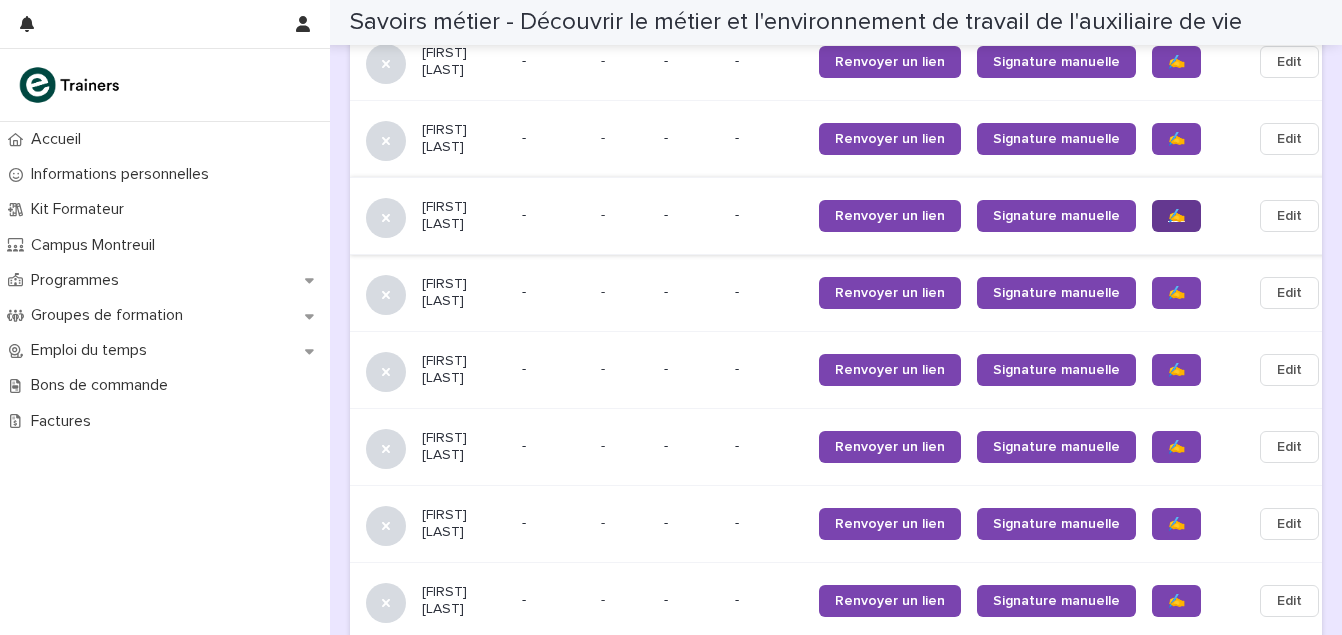 click on "✍️" at bounding box center [1176, 216] 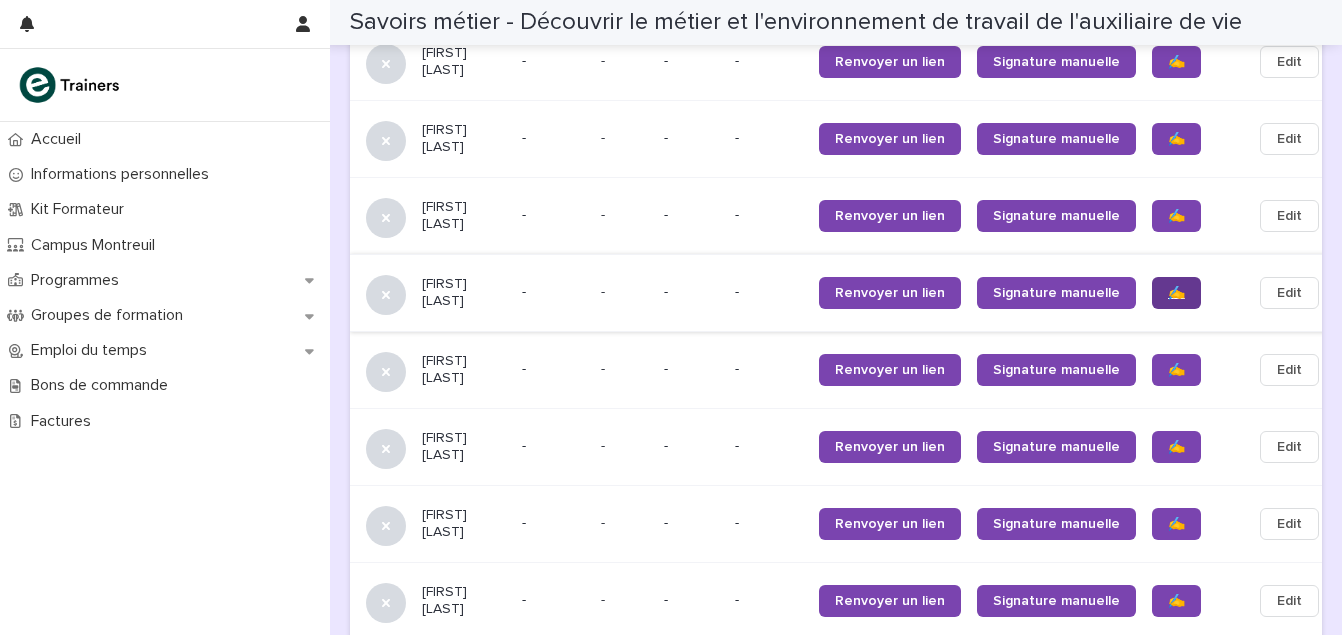 click on "✍️" at bounding box center (1176, 293) 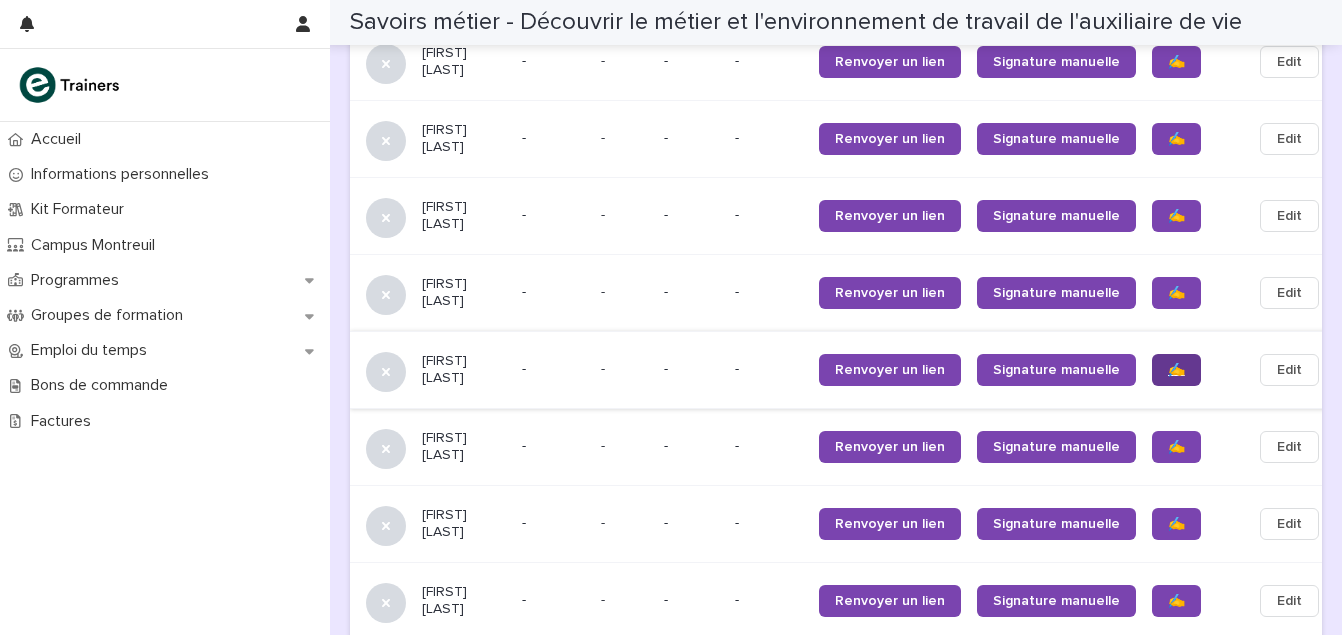 click on "✍️" at bounding box center (1176, 370) 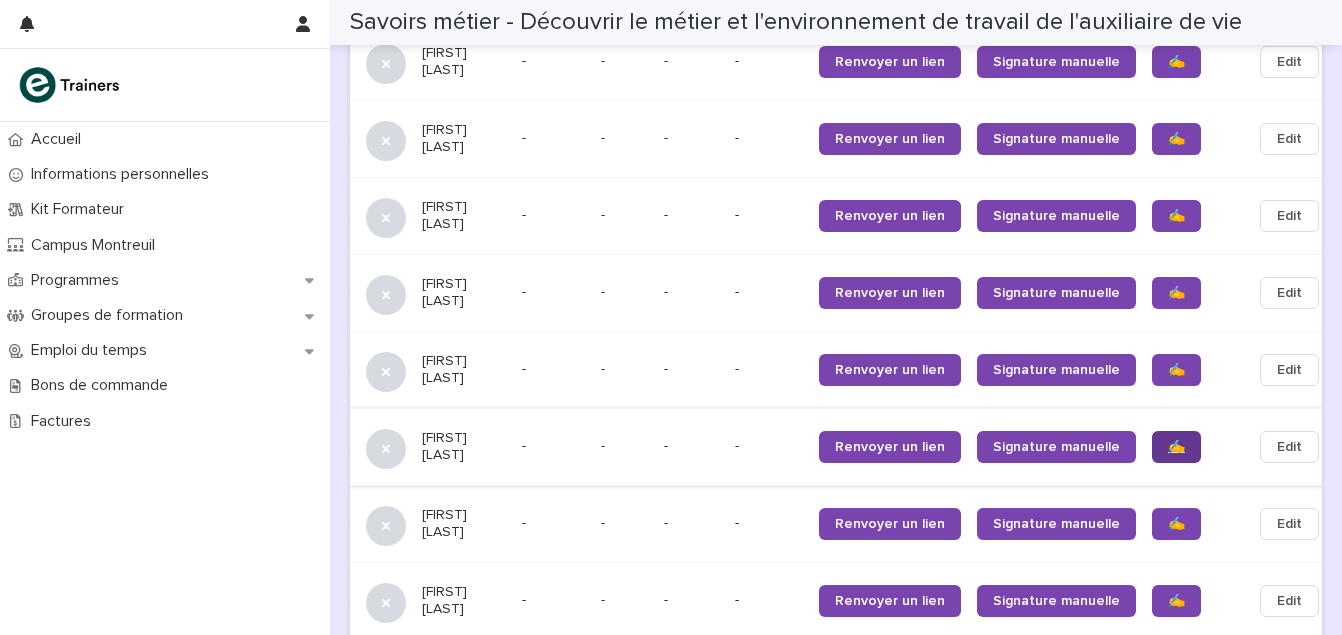 click on "✍️" at bounding box center (1176, 447) 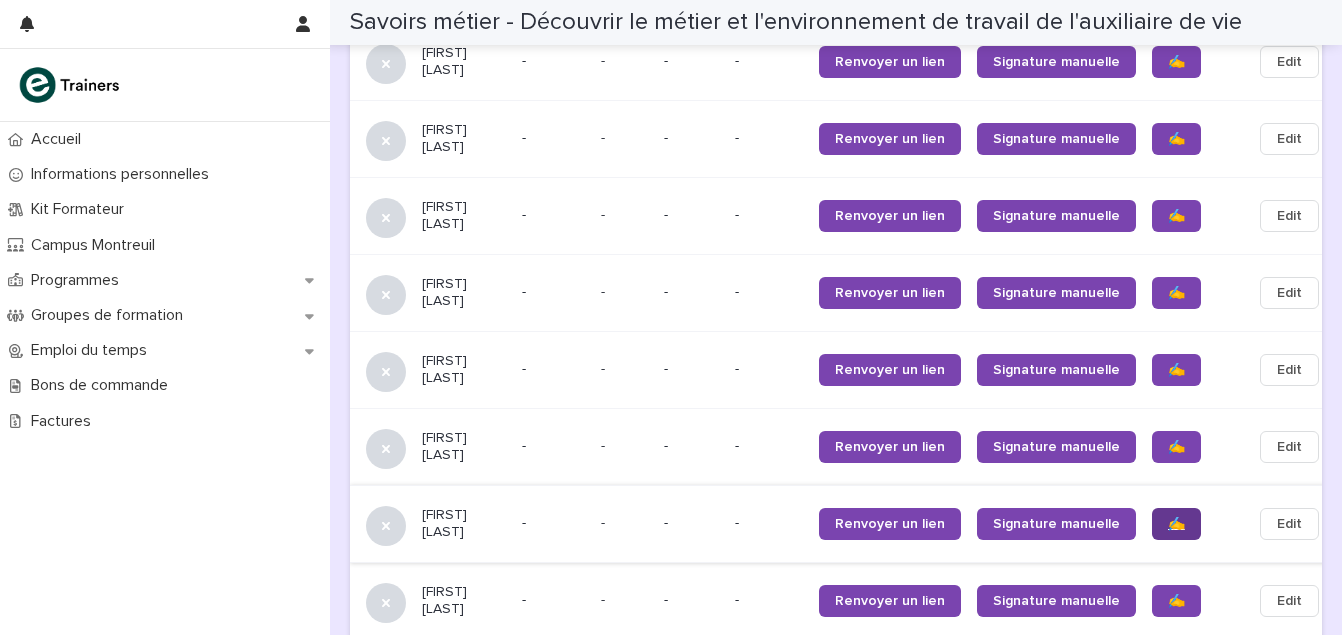 click on "✍️" at bounding box center [1176, 524] 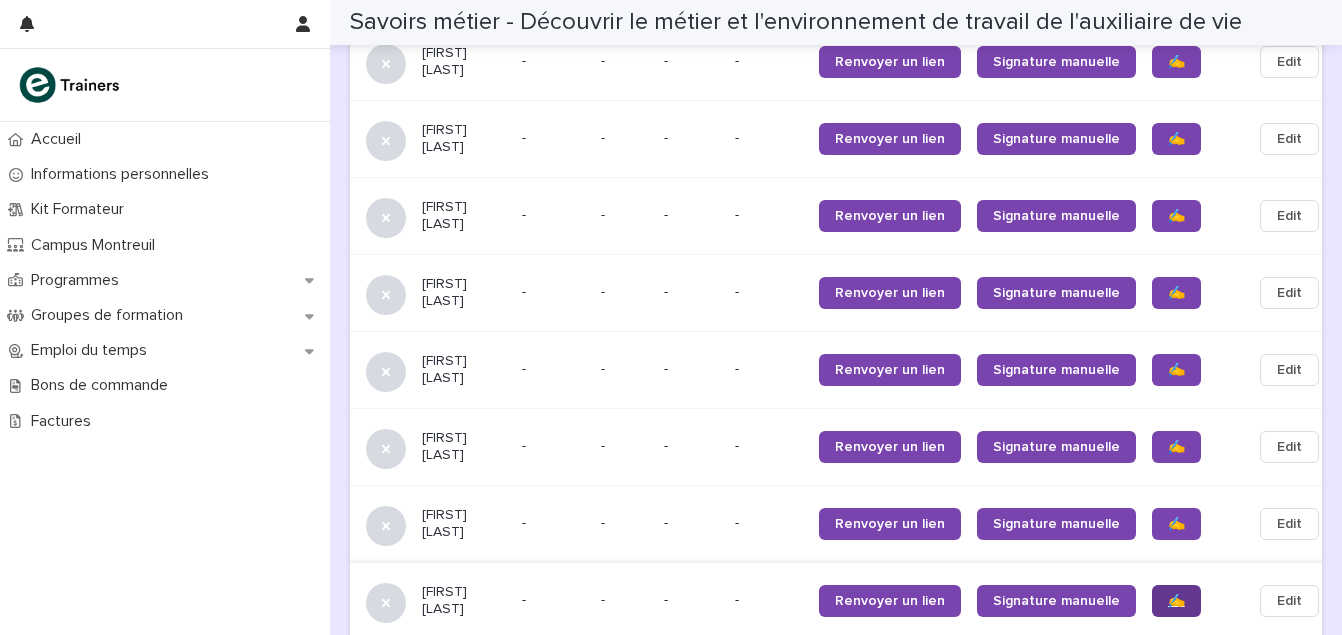 click on "✍️" at bounding box center (1176, 601) 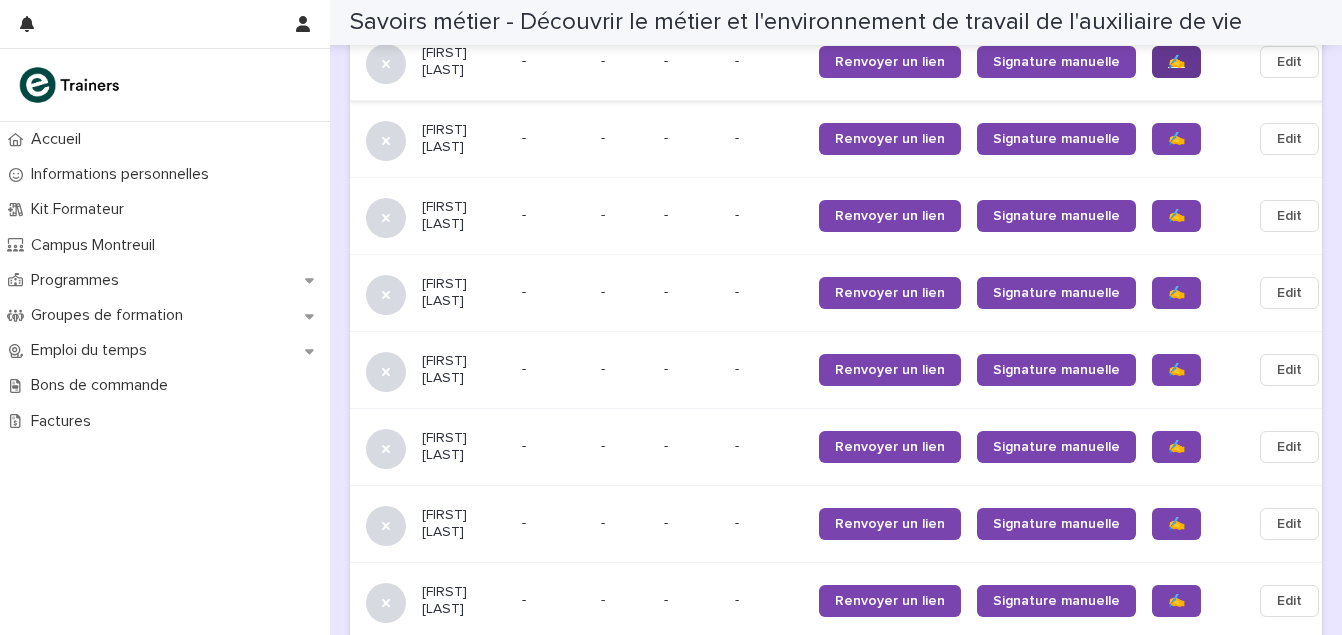 click on "✍️" at bounding box center [1176, 62] 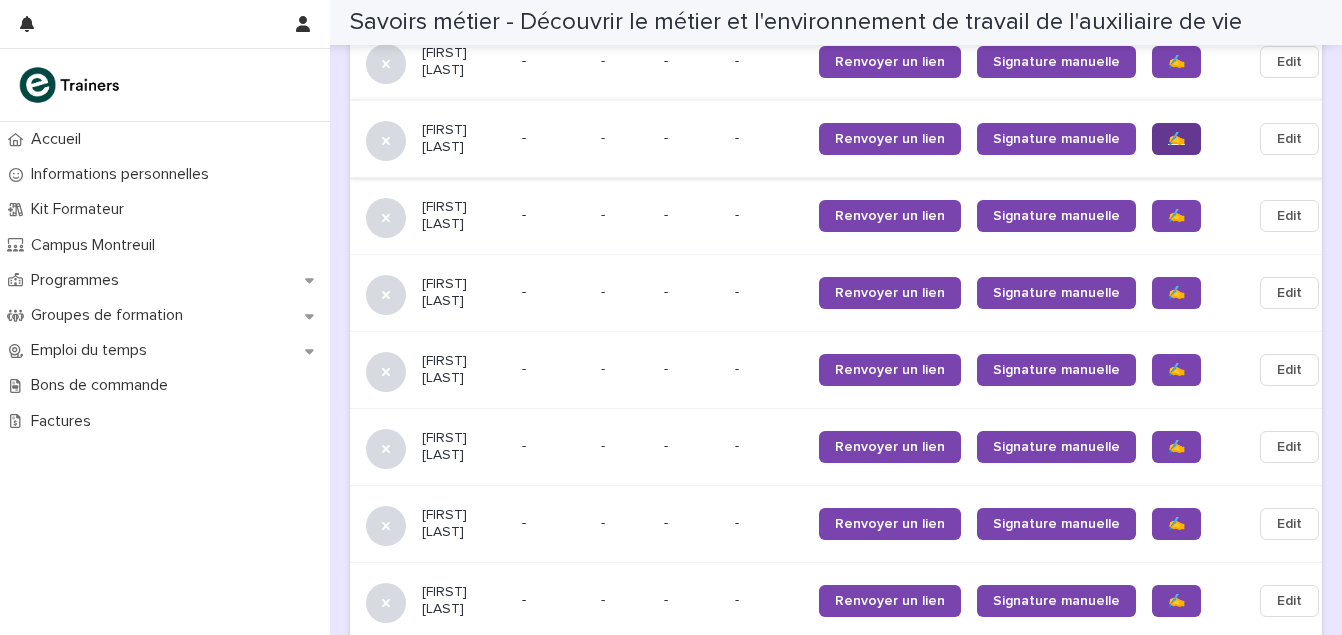 click on "✍️" at bounding box center [1176, 139] 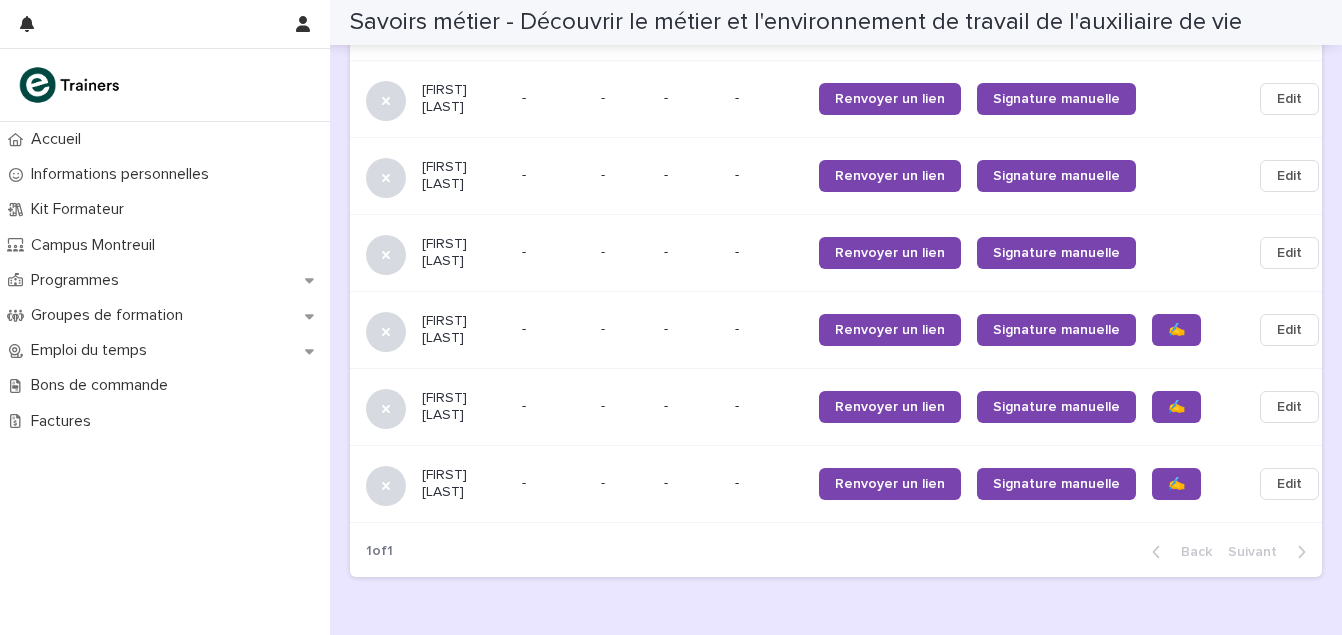 scroll, scrollTop: 2165, scrollLeft: 0, axis: vertical 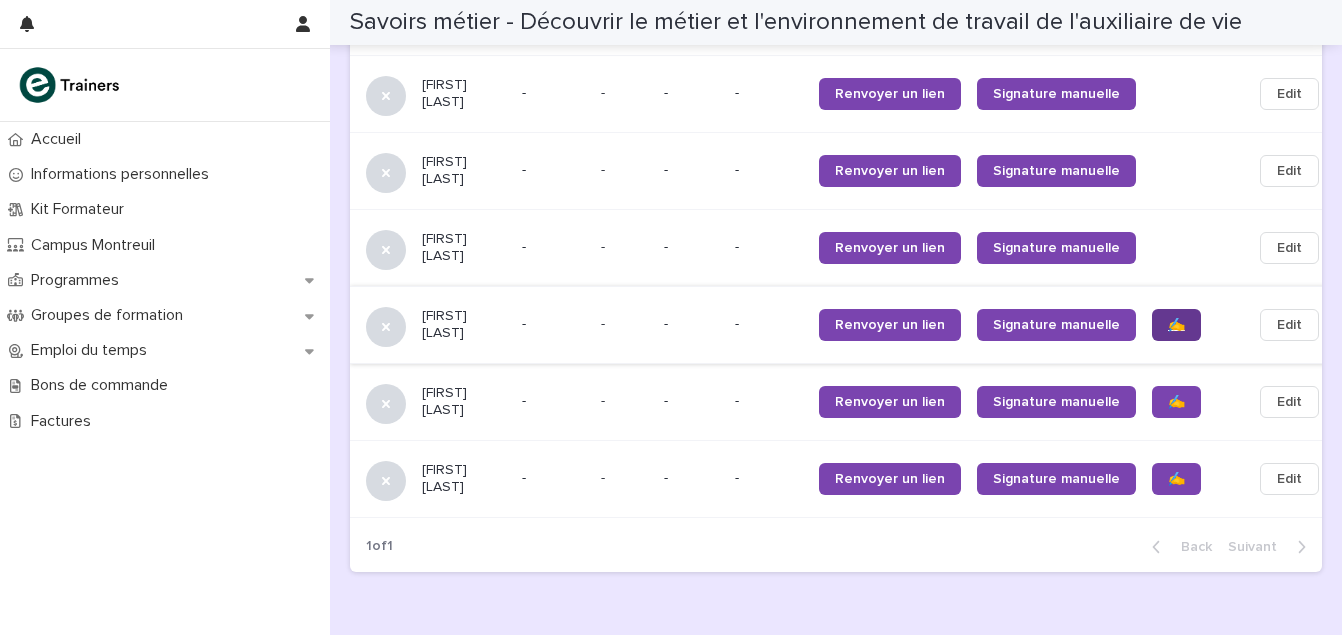 click on "✍️" at bounding box center [1176, 325] 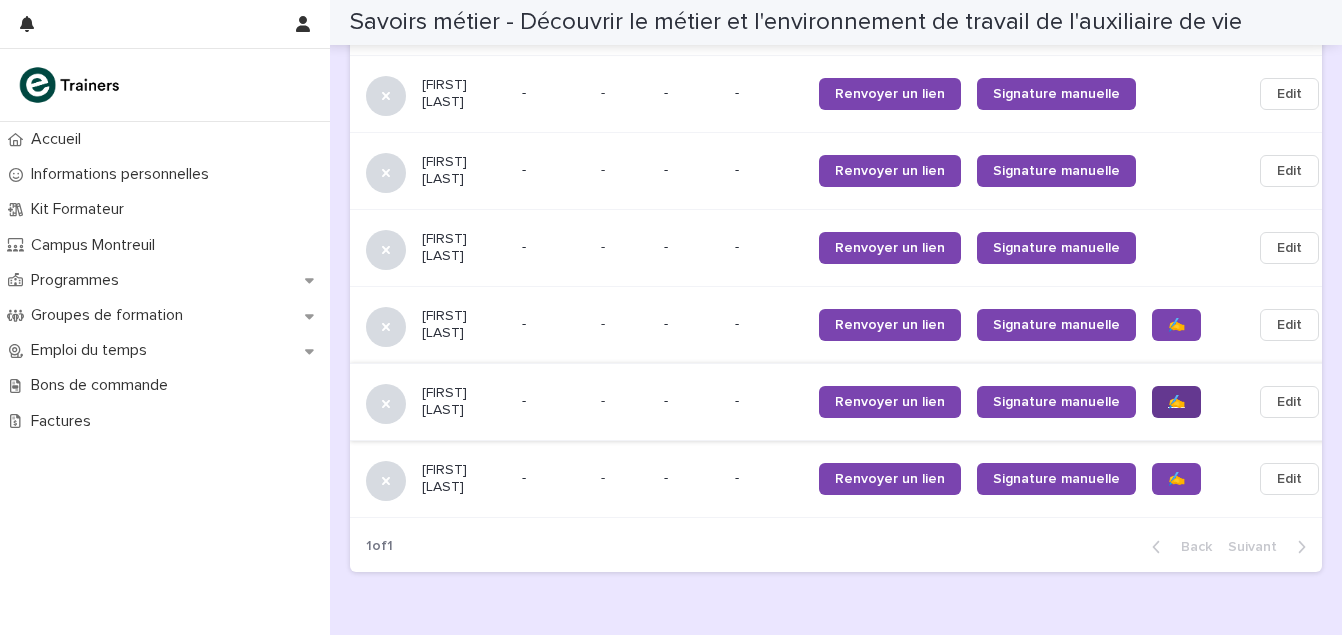 click on "✍️" at bounding box center [1176, 402] 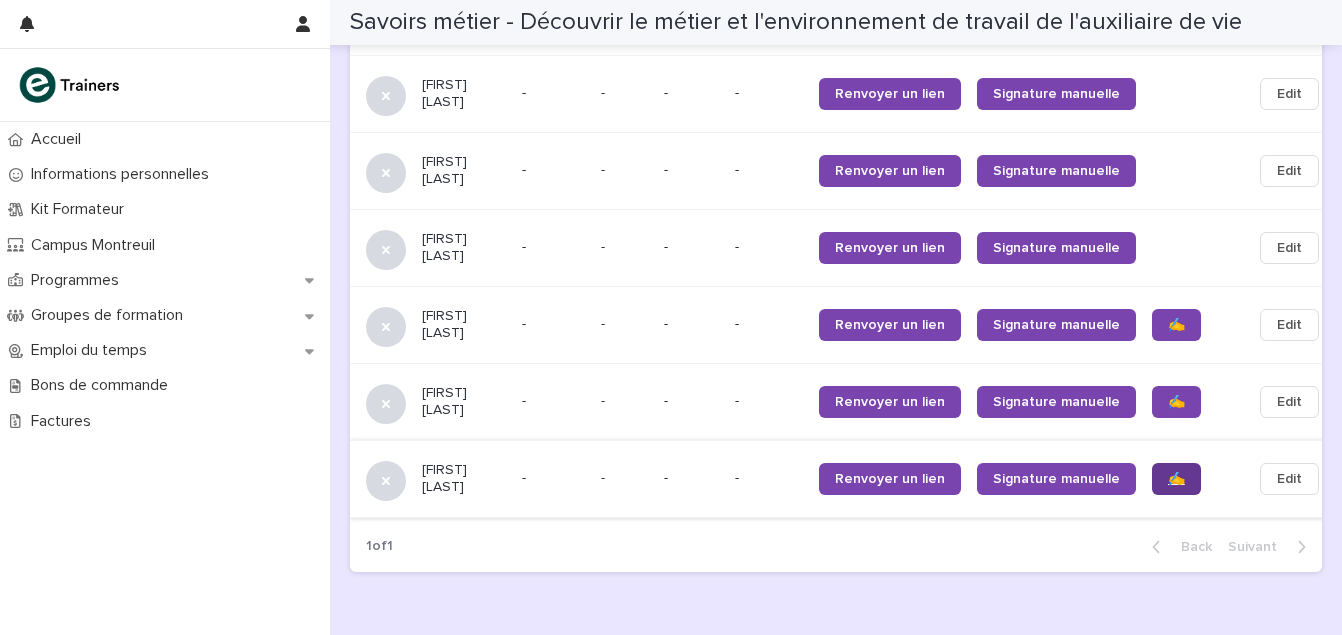 click on "✍️" at bounding box center (1176, 479) 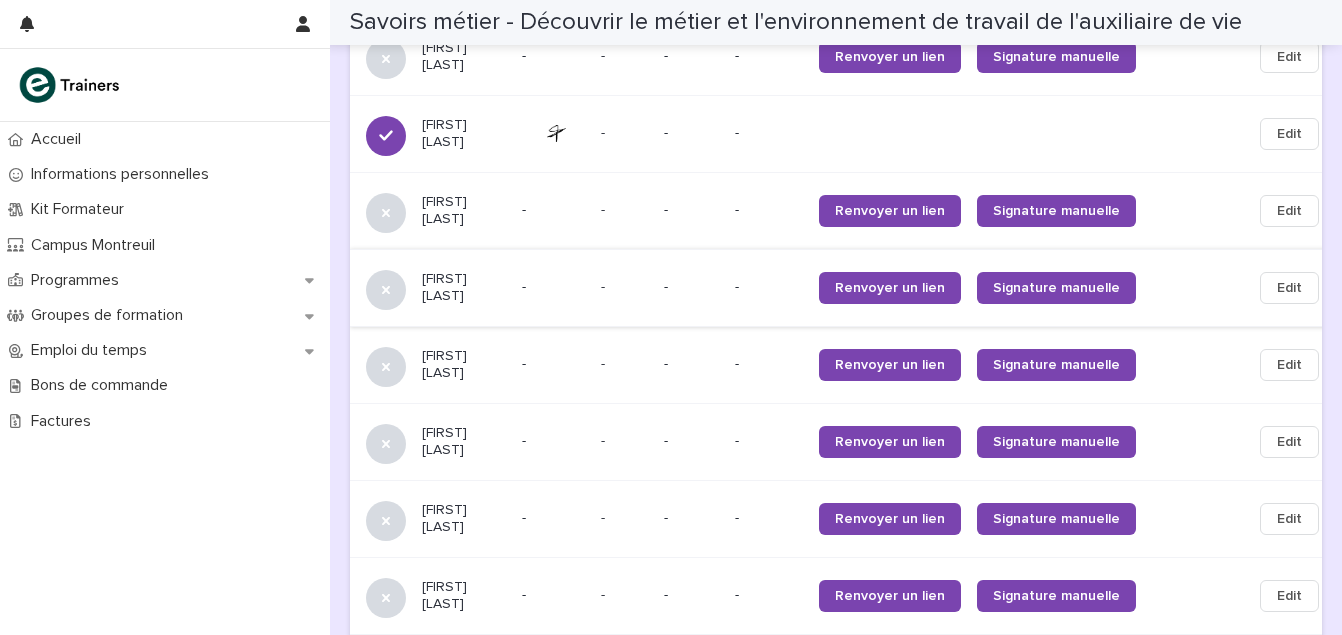 scroll, scrollTop: 1530, scrollLeft: 0, axis: vertical 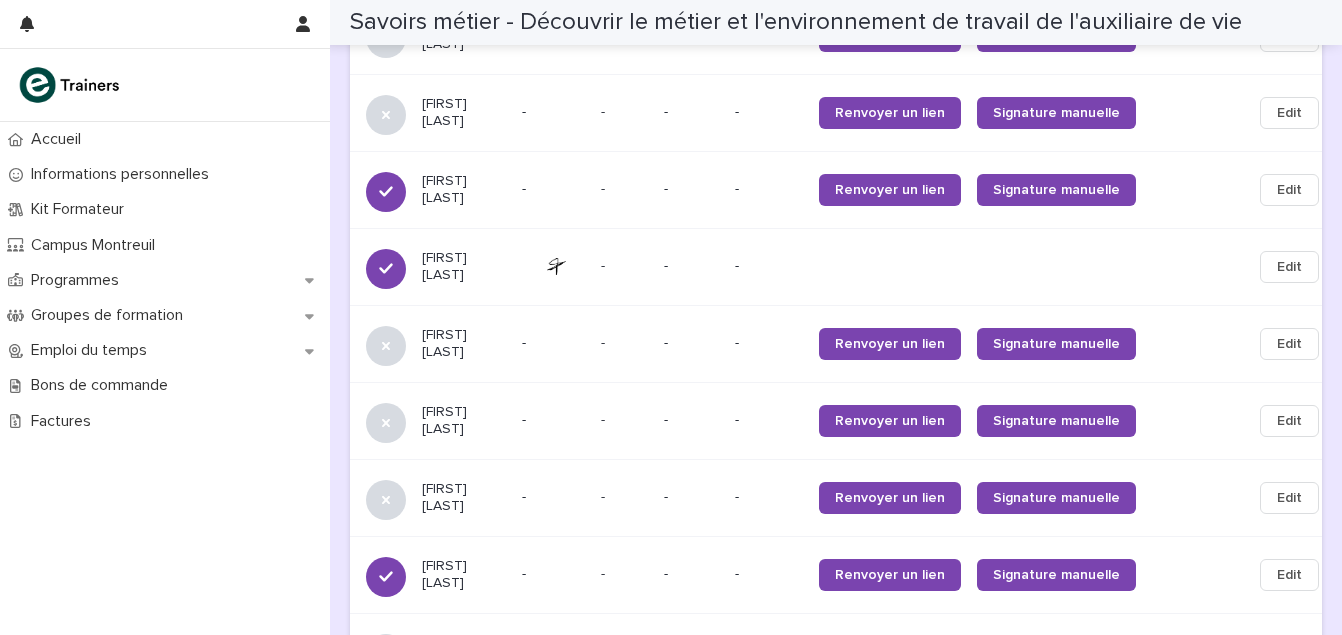 click at bounding box center (1194, 420) 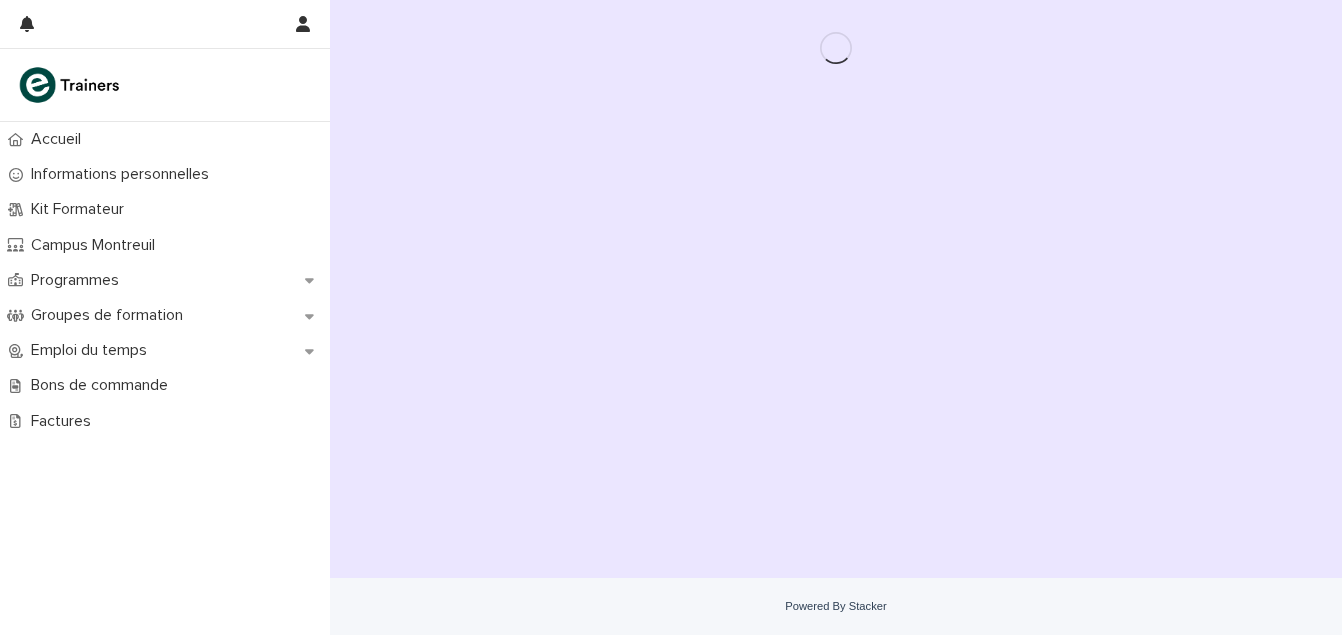 scroll, scrollTop: 0, scrollLeft: 0, axis: both 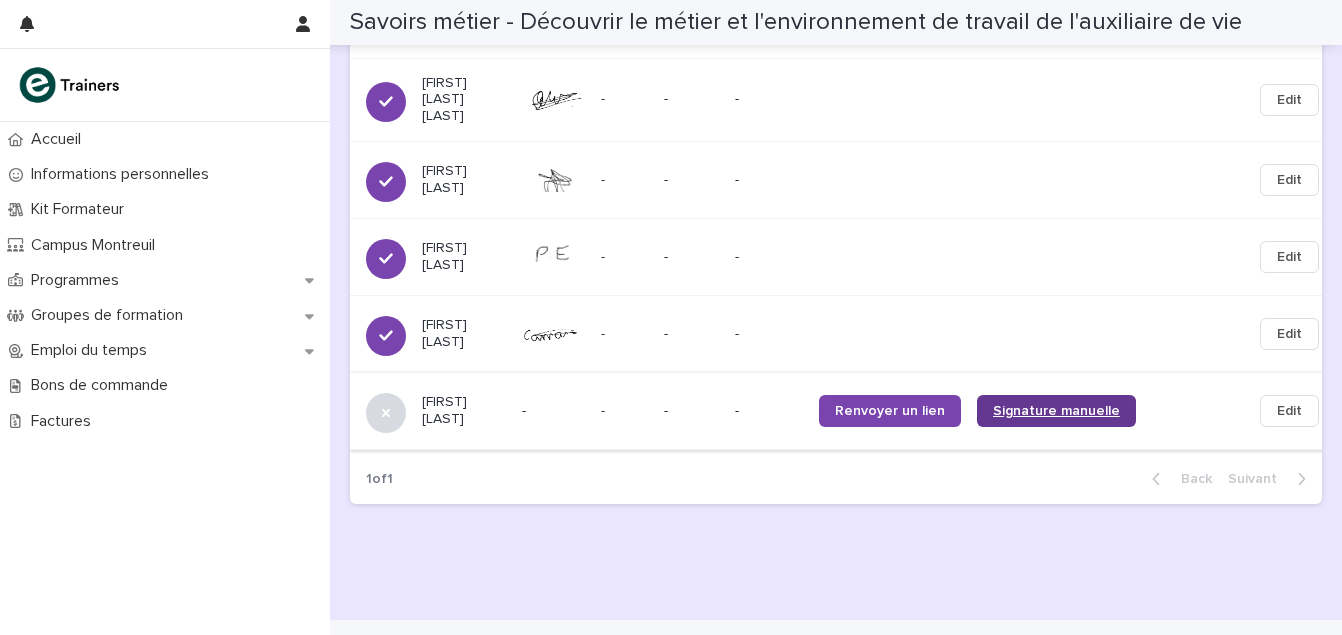 click on "Signature manuelle" at bounding box center [1056, 411] 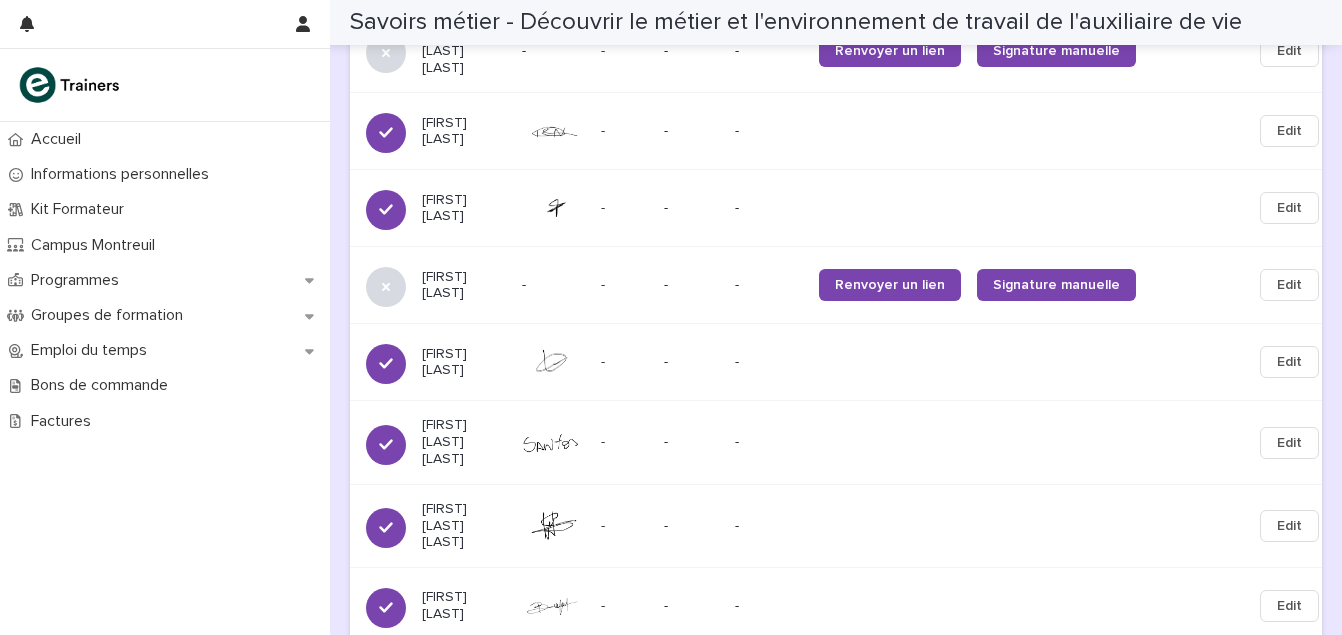 scroll, scrollTop: 1647, scrollLeft: 0, axis: vertical 